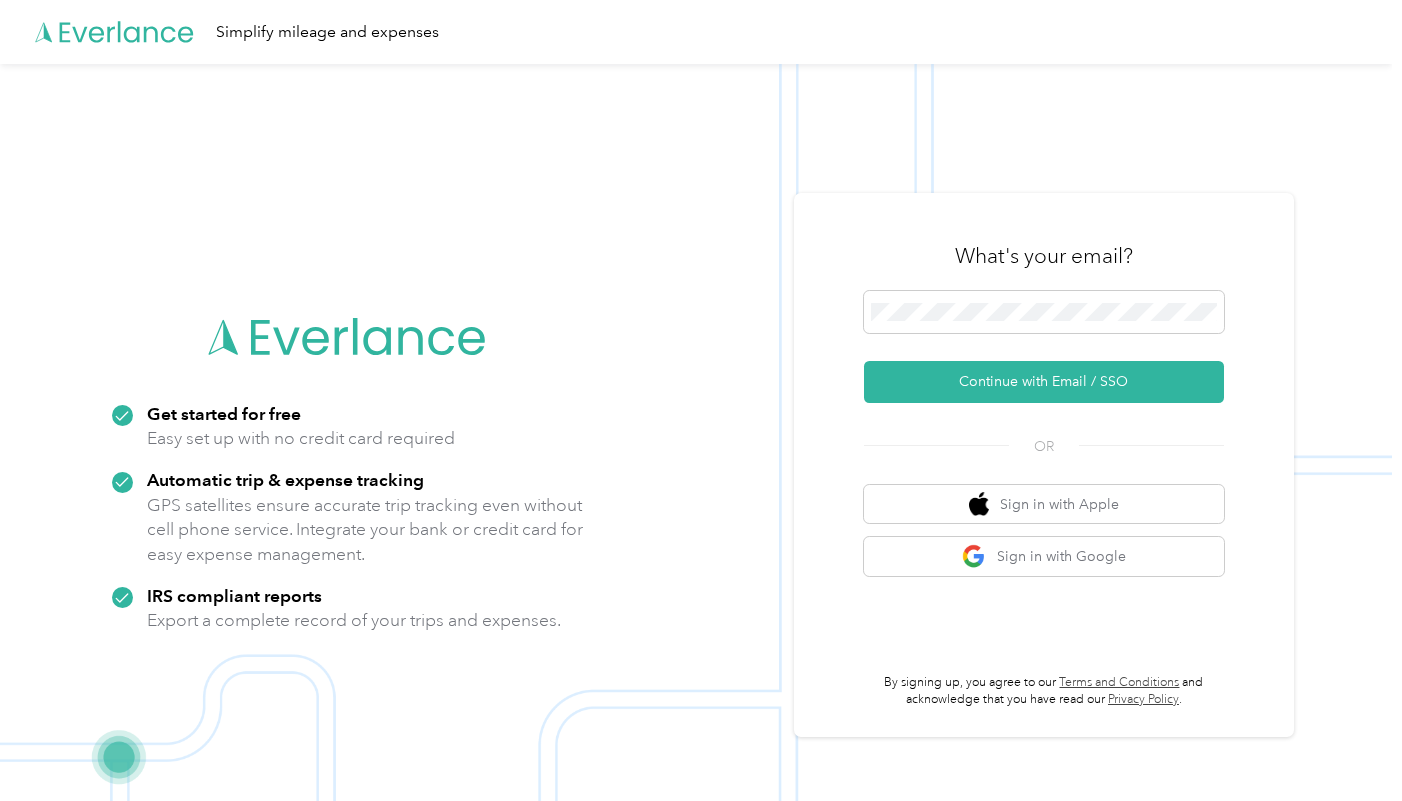 scroll, scrollTop: 0, scrollLeft: 0, axis: both 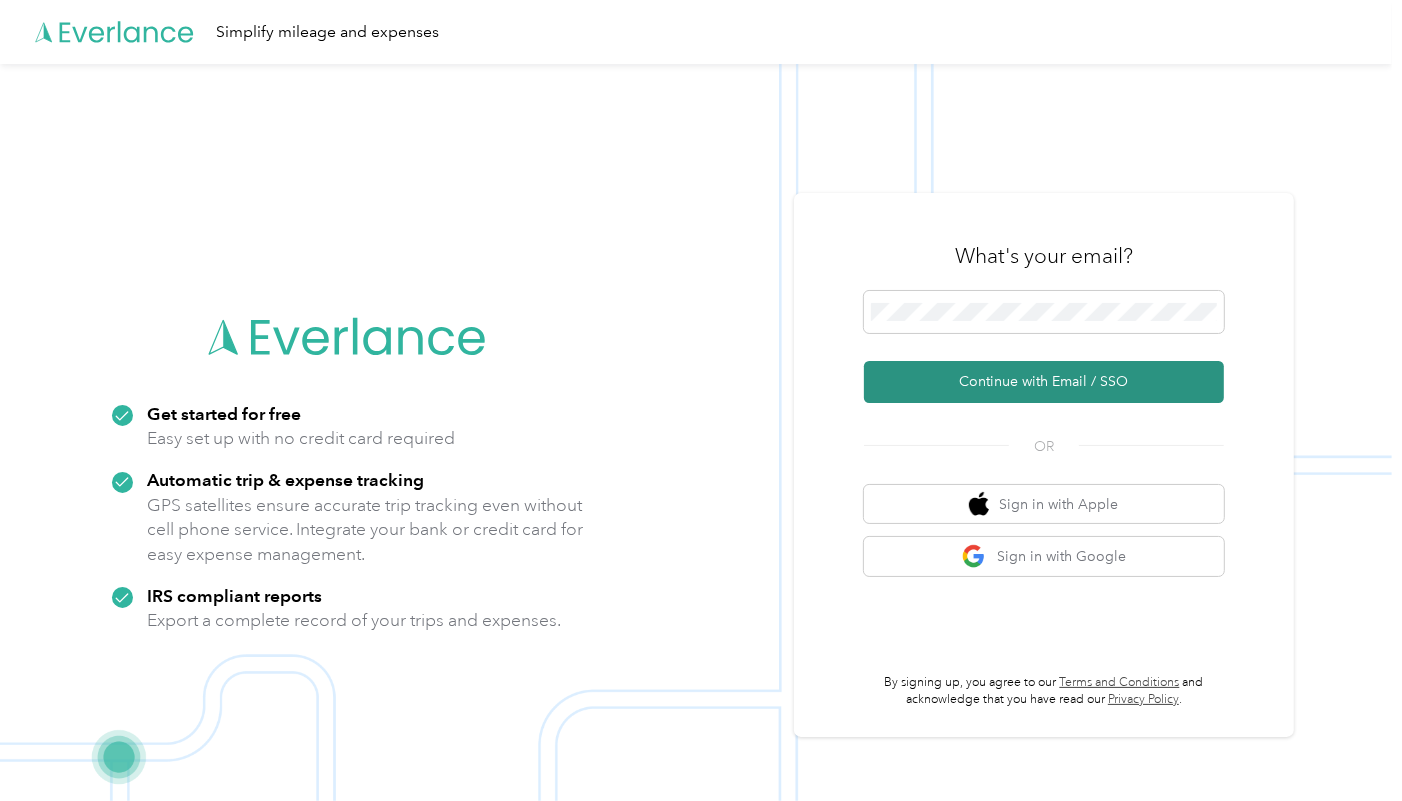 click on "Continue with Email / SSO" at bounding box center [1044, 382] 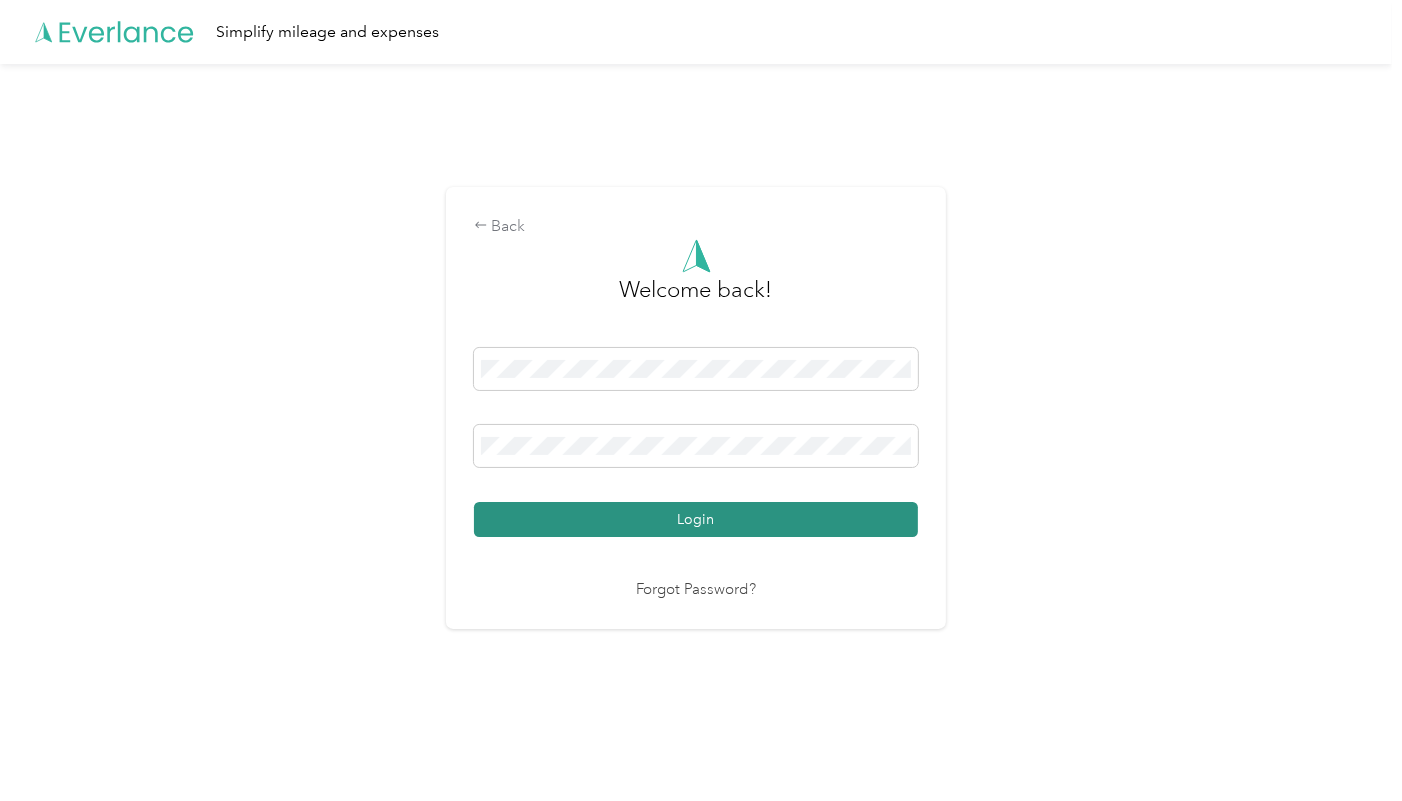 click on "Login" at bounding box center (696, 519) 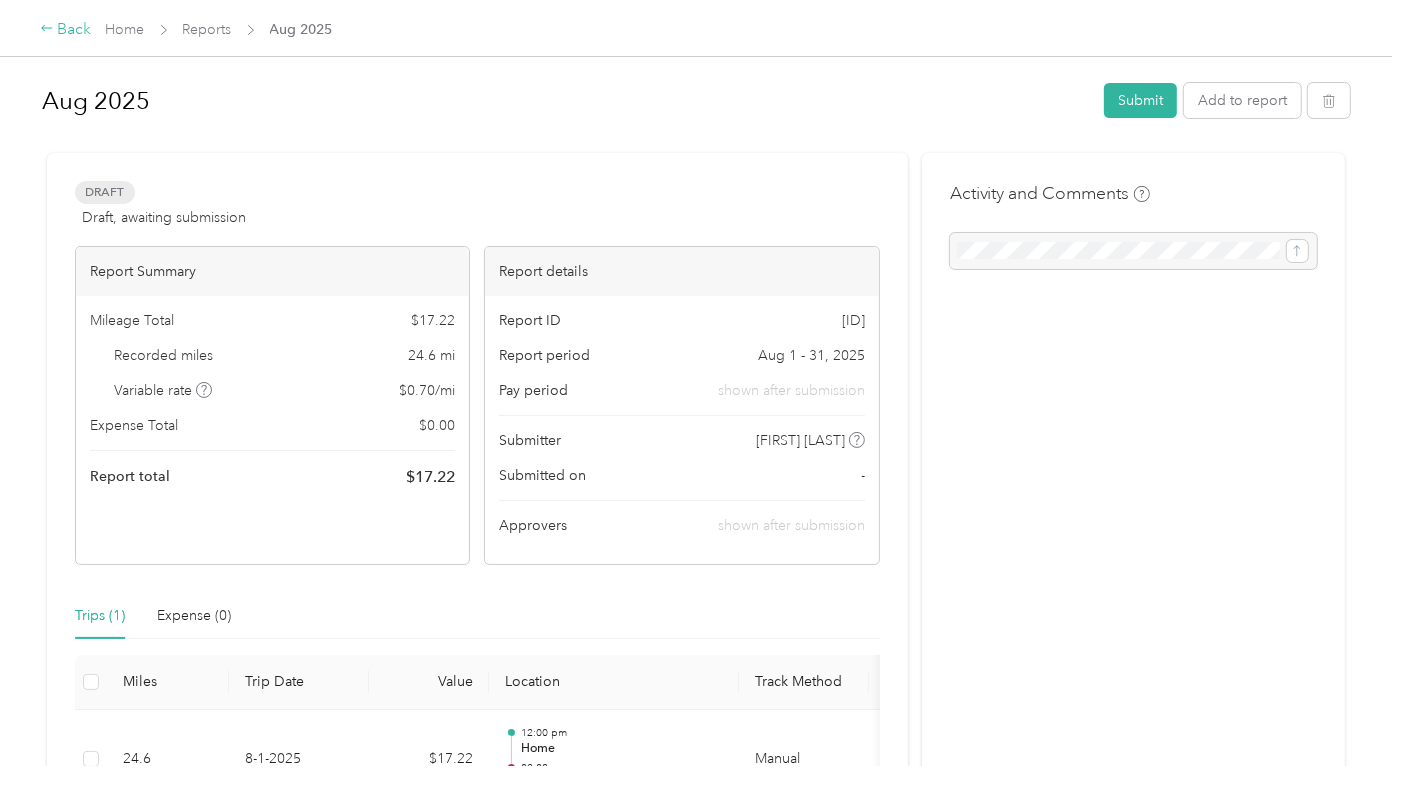 click on "Back" at bounding box center (66, 30) 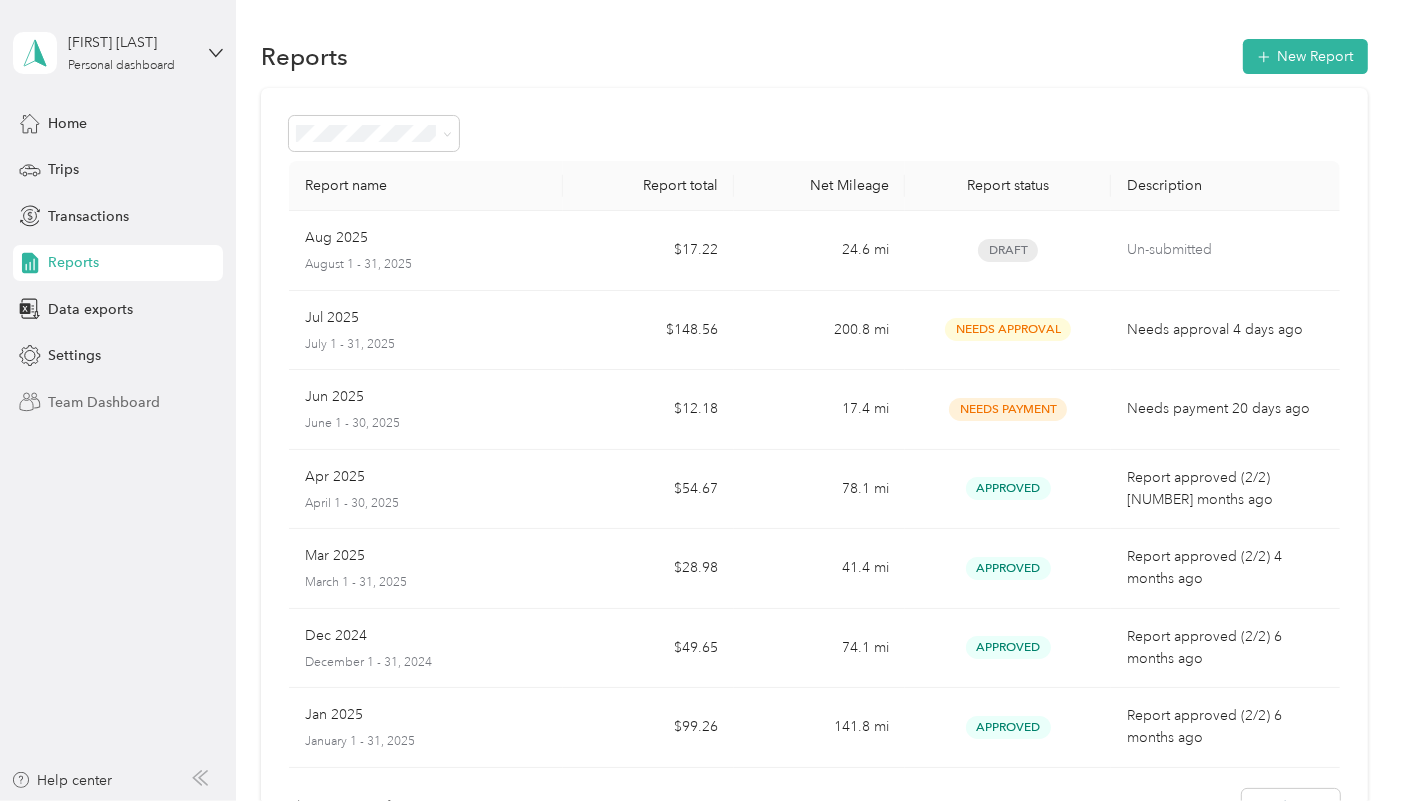 click on "Team Dashboard" at bounding box center (104, 402) 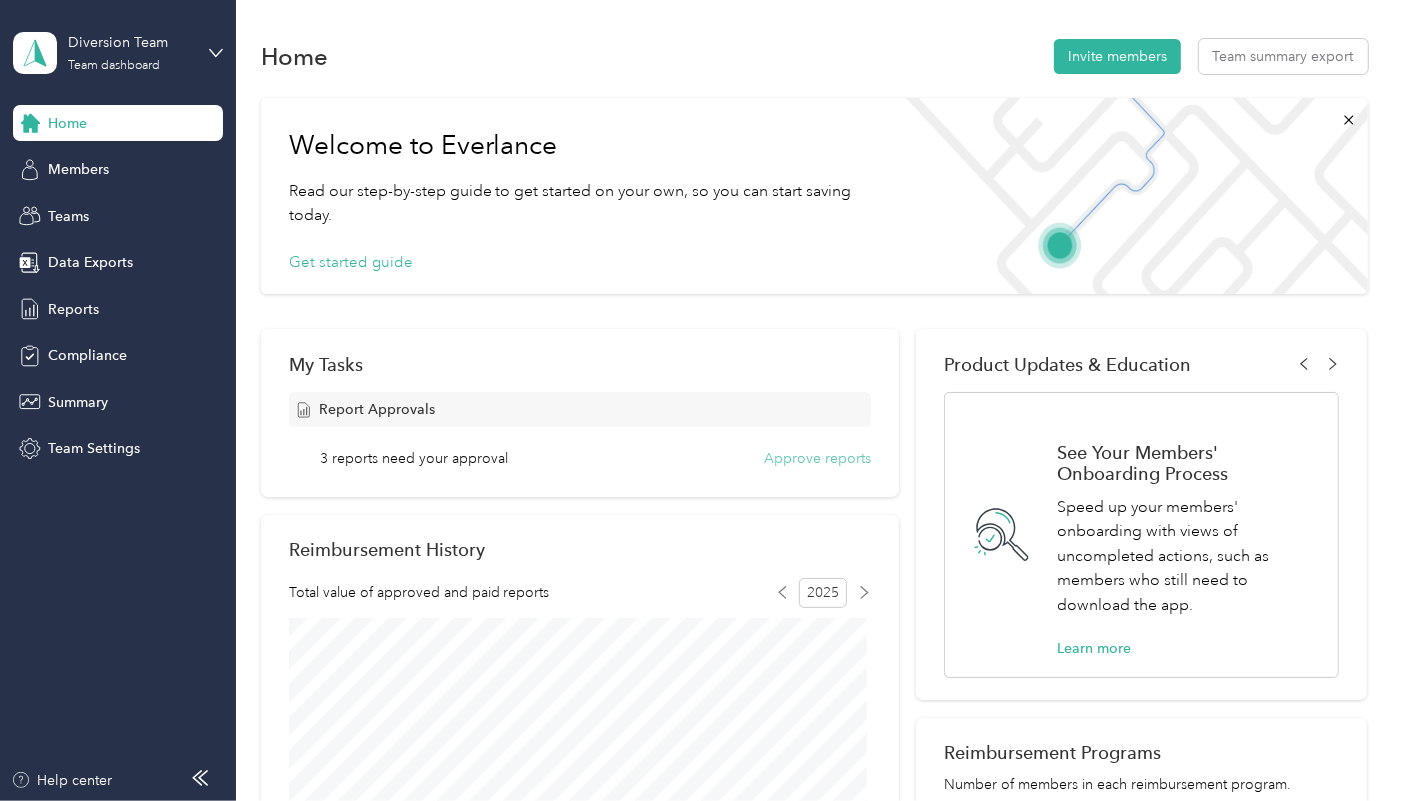 click on "Approve reports" at bounding box center [817, 458] 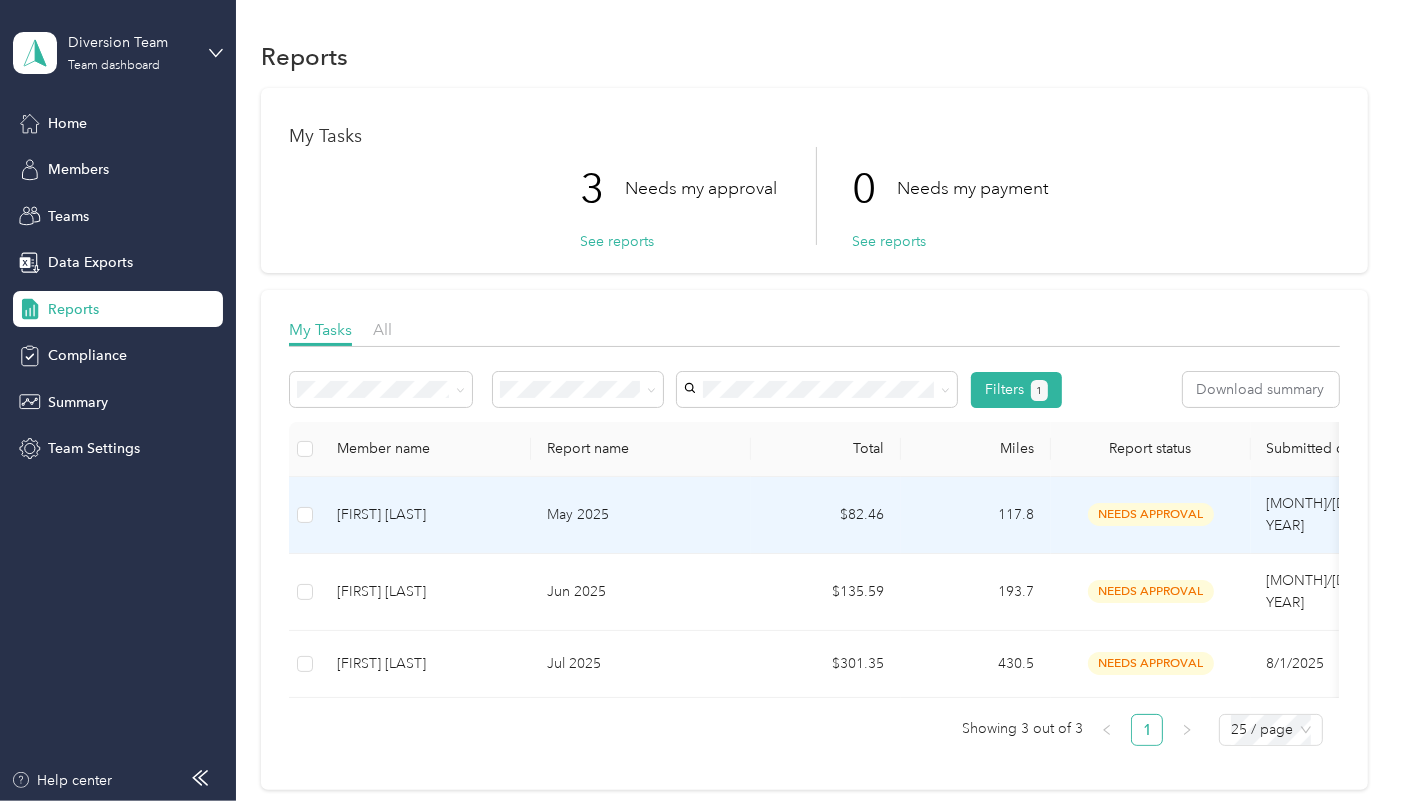 click on "May 2025" at bounding box center [641, 515] 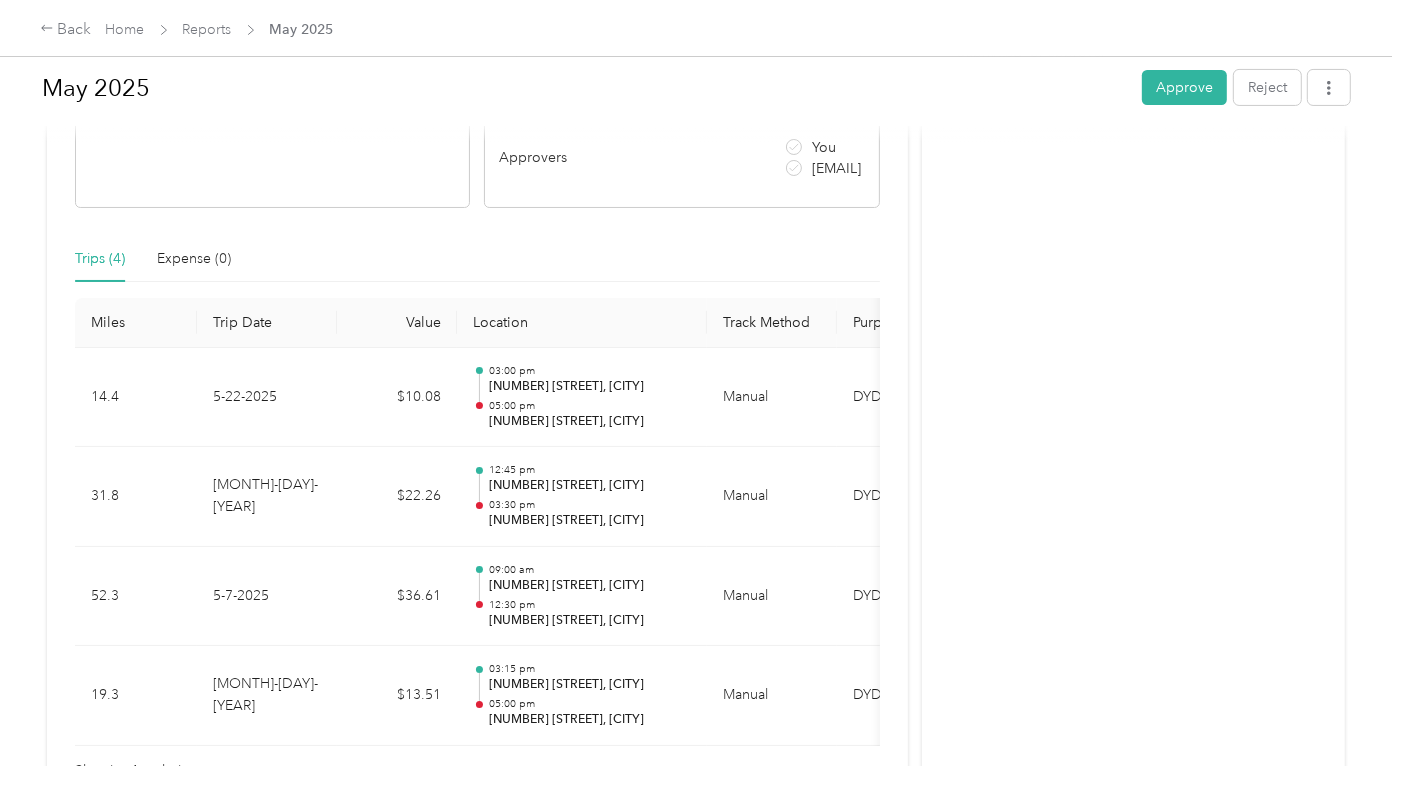 scroll, scrollTop: 393, scrollLeft: 0, axis: vertical 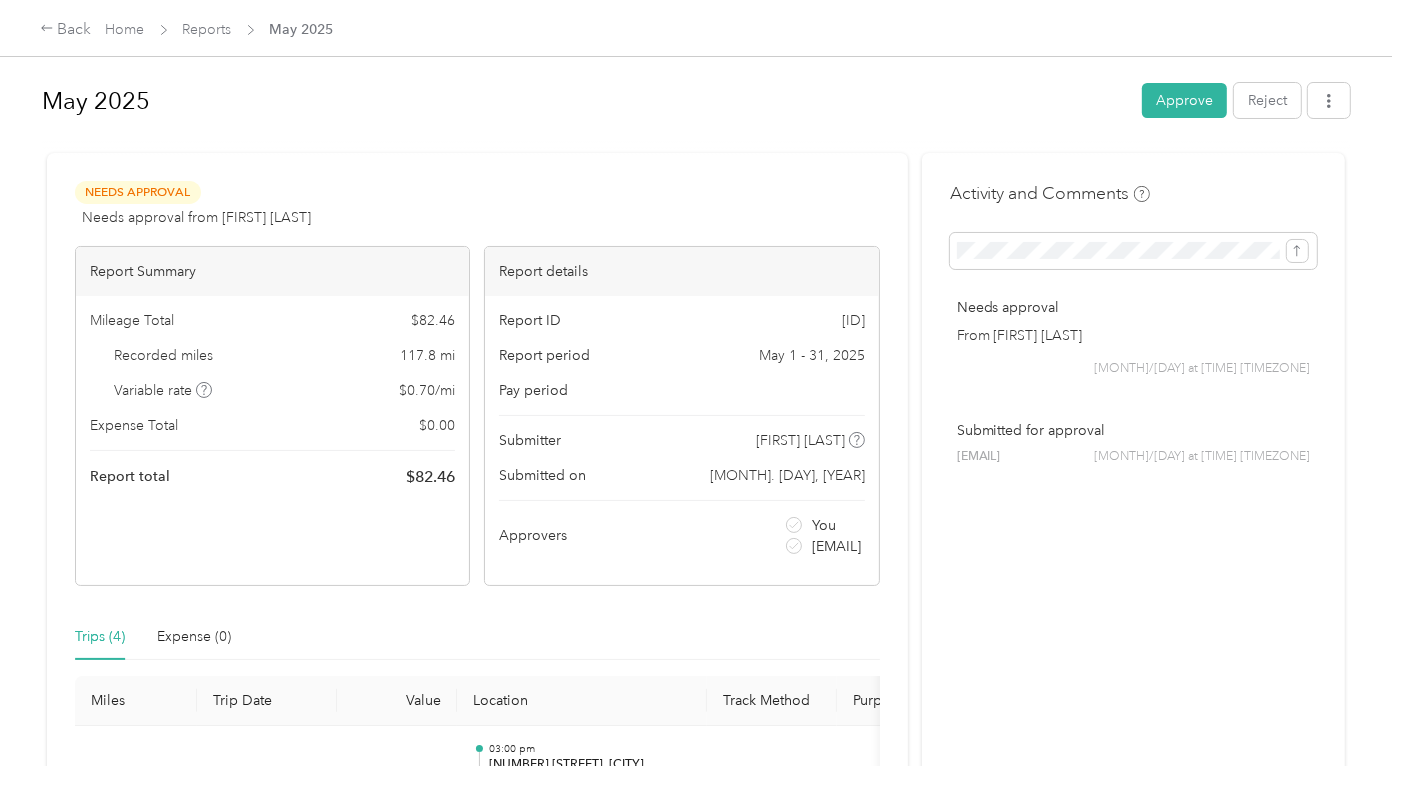 click on "Needs Approval Needs approval from [FIRST] [LAST] View  activity & comments" at bounding box center (477, 205) 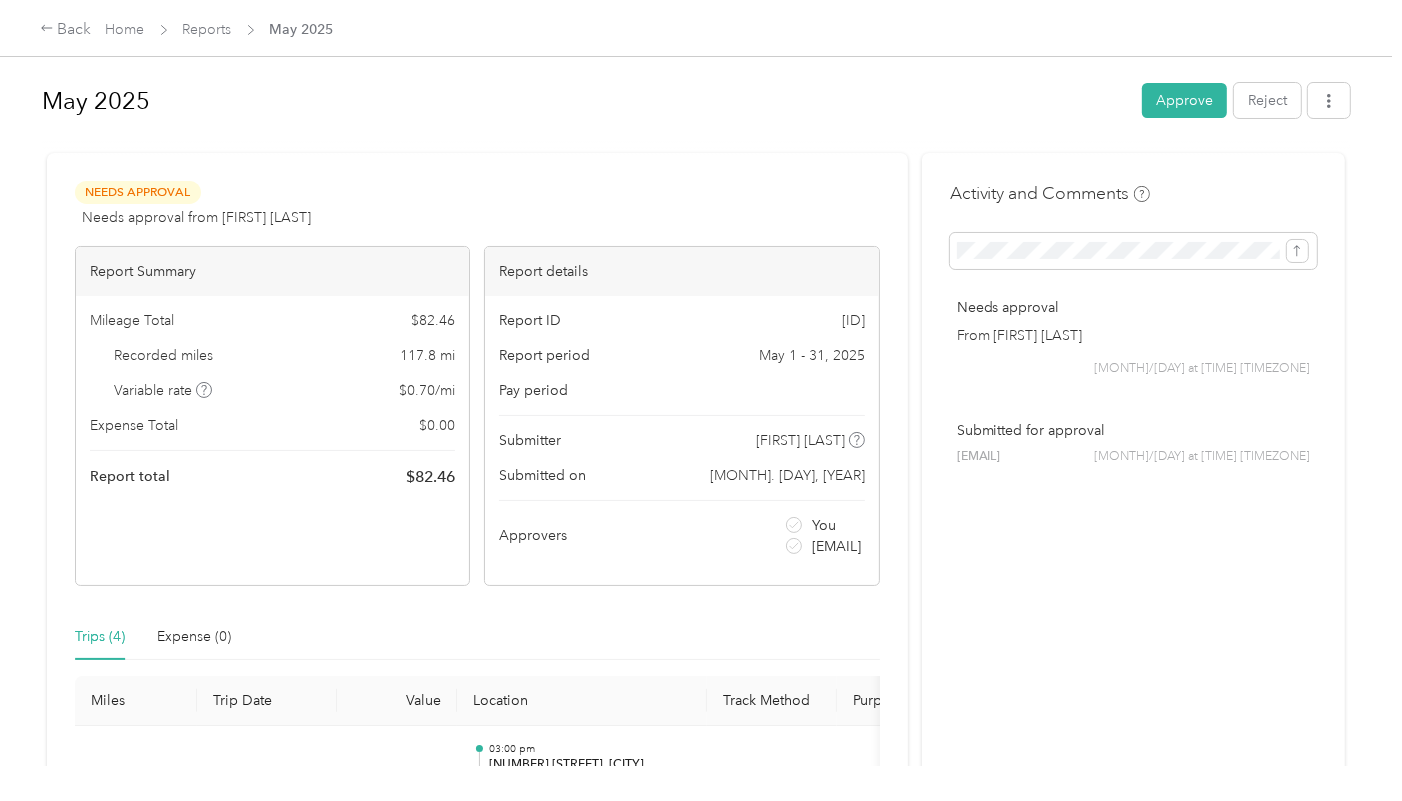 click on "Trips (4) Expense (0)" at bounding box center [477, 637] 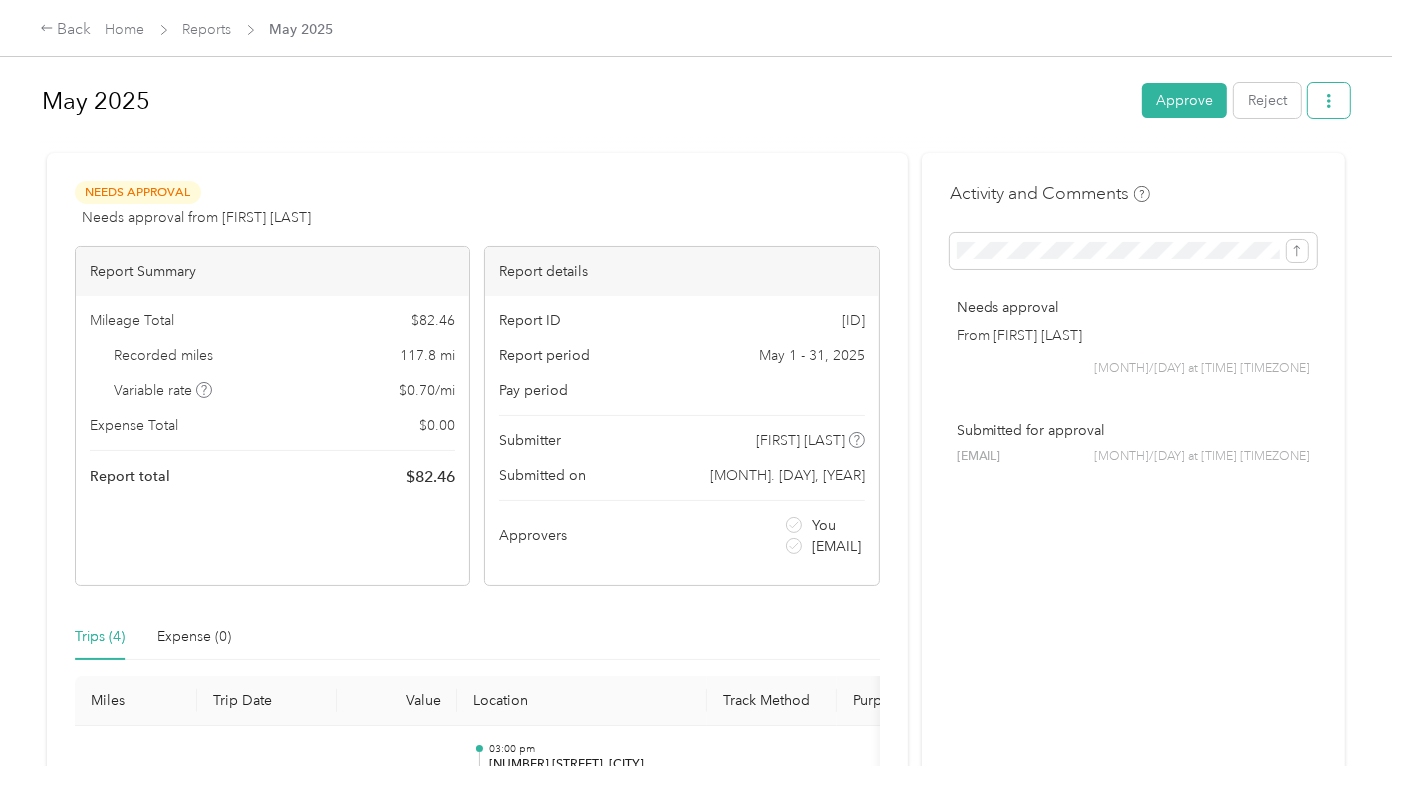 click 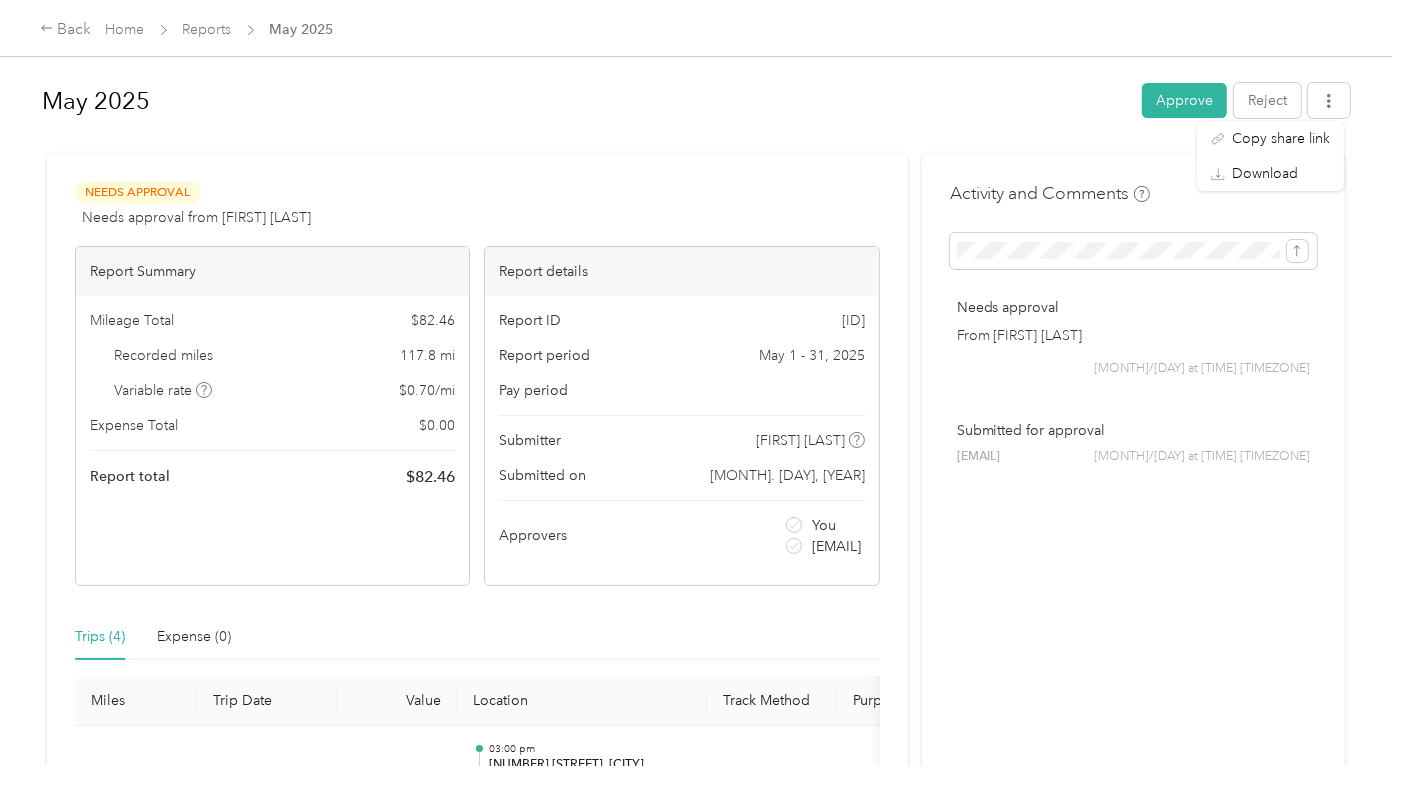 click on "May 2025" at bounding box center (585, 101) 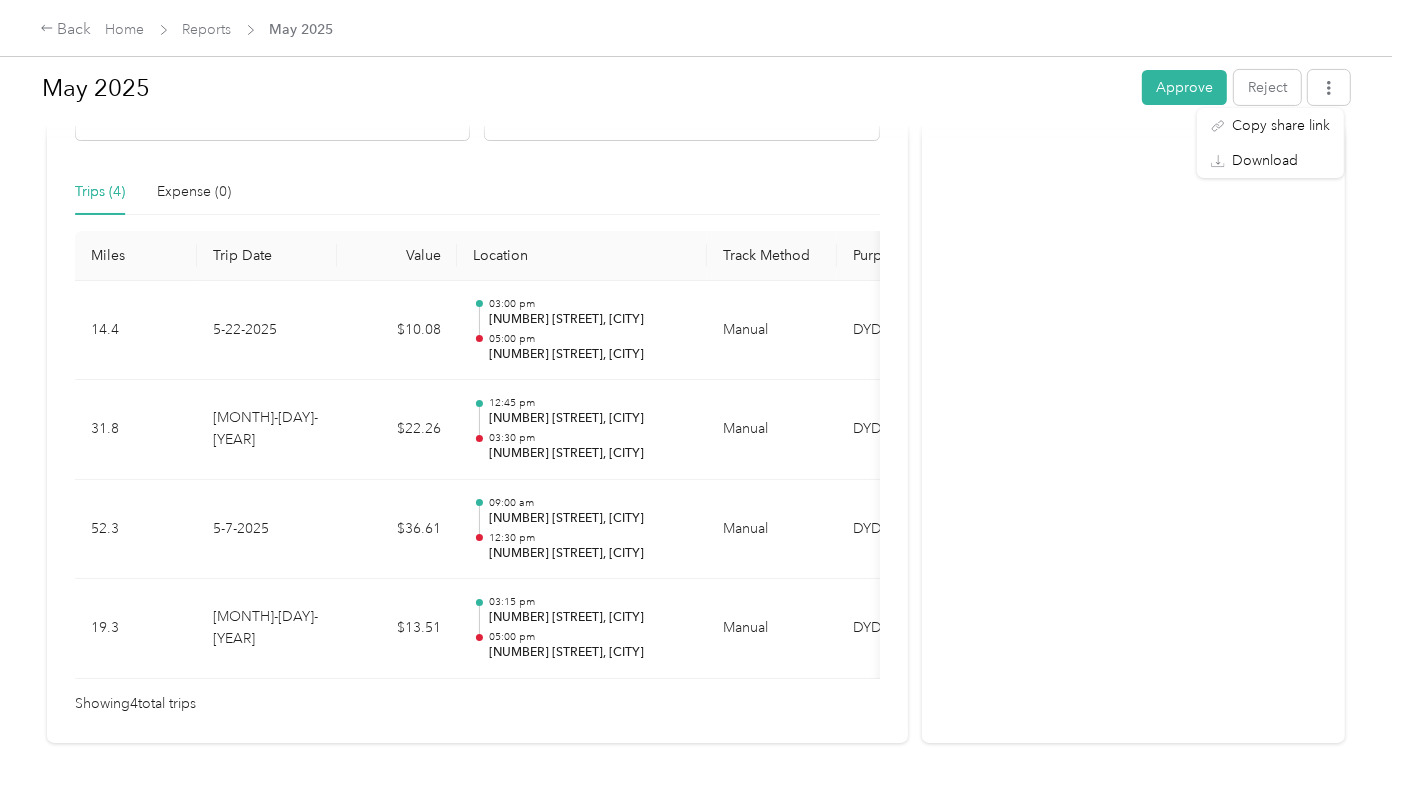 scroll, scrollTop: 474, scrollLeft: 0, axis: vertical 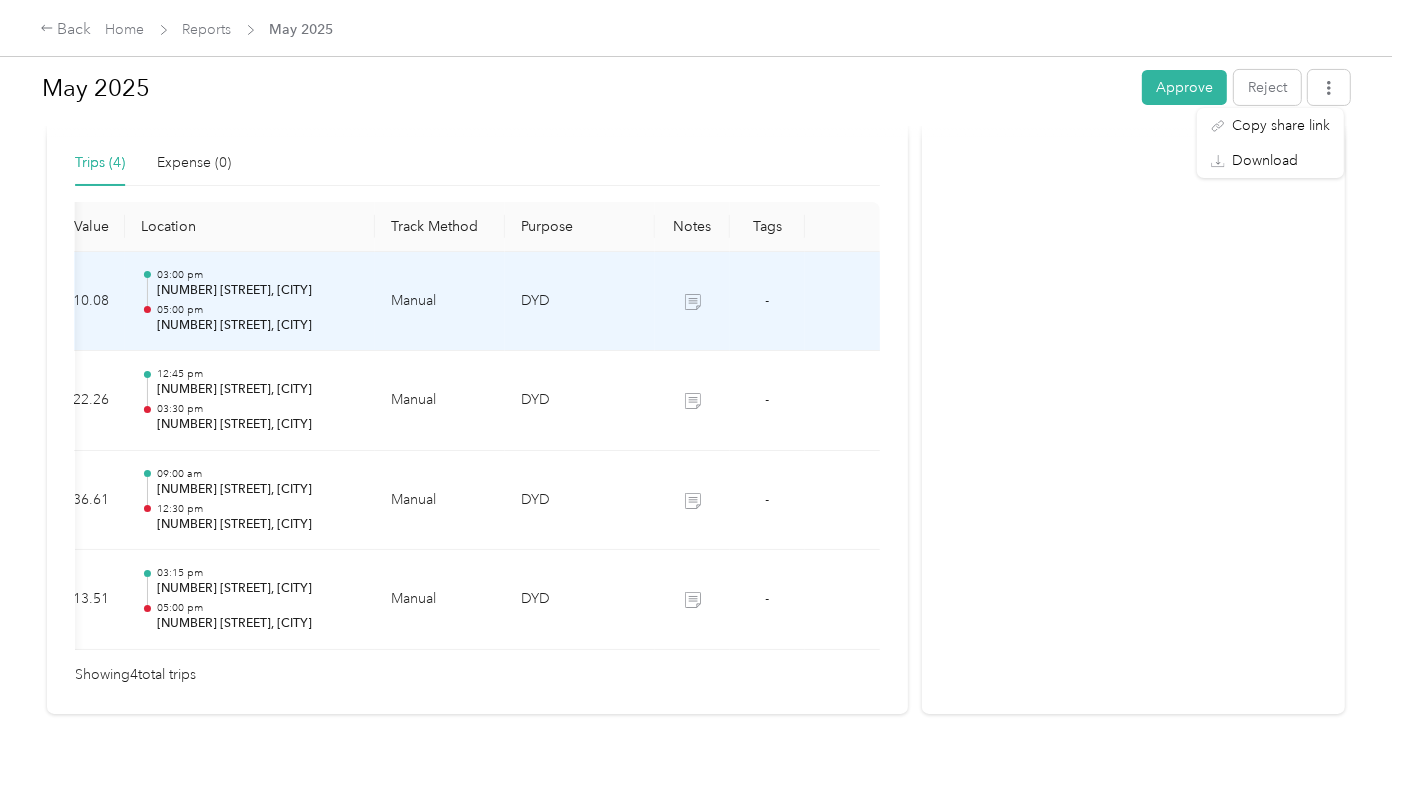 click at bounding box center [692, 302] 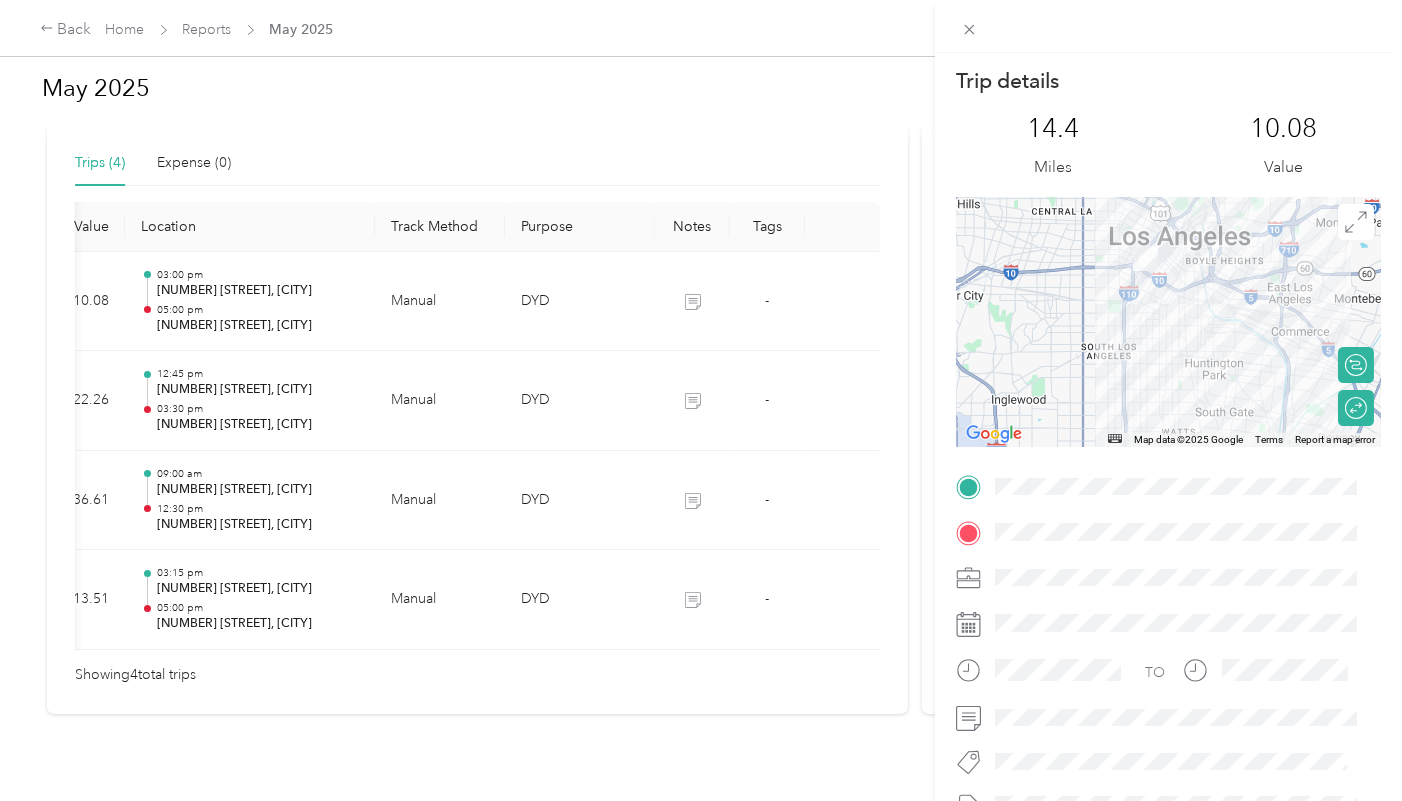 click on "Trip details This trip cannot be edited because it is either under review, approved, or paid. Contact your Team Manager to edit it. [NUMBER] Miles [AMOUNT] Value  ← Move left → Move right ↑ Move up ↓ Move down + Zoom in - Zoom out Home Jump left by 75% End Jump right by 75% Page Up Jump up by 75% Page Down Jump down by 75% Map Data Map data ©[YEAR] Google Map data ©[YEAR] Google 5 km  Click to toggle between metric and imperial units Terms Report a map error Calculate route Round trip TO" at bounding box center [701, 400] 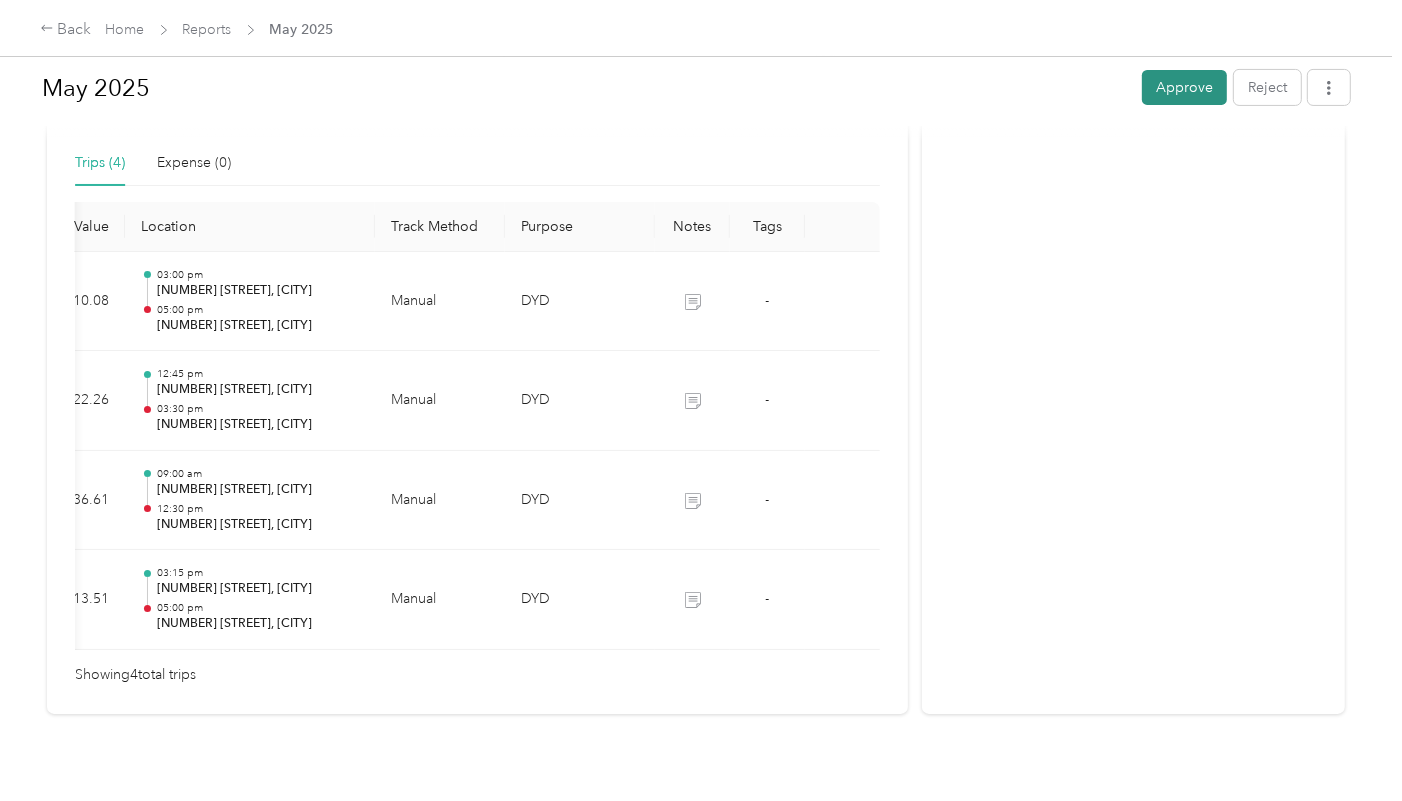 click on "Approve" at bounding box center [1184, 87] 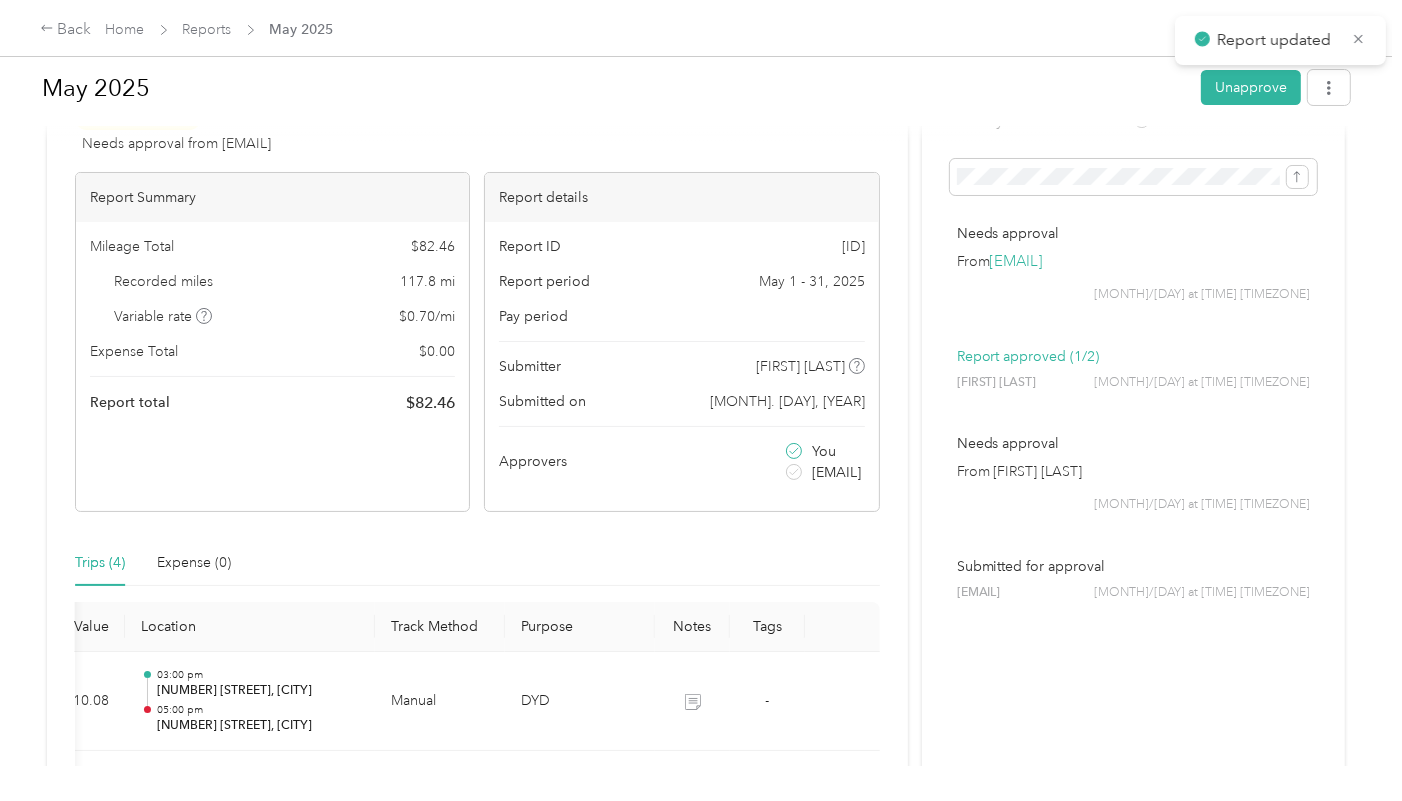 scroll, scrollTop: 57, scrollLeft: 0, axis: vertical 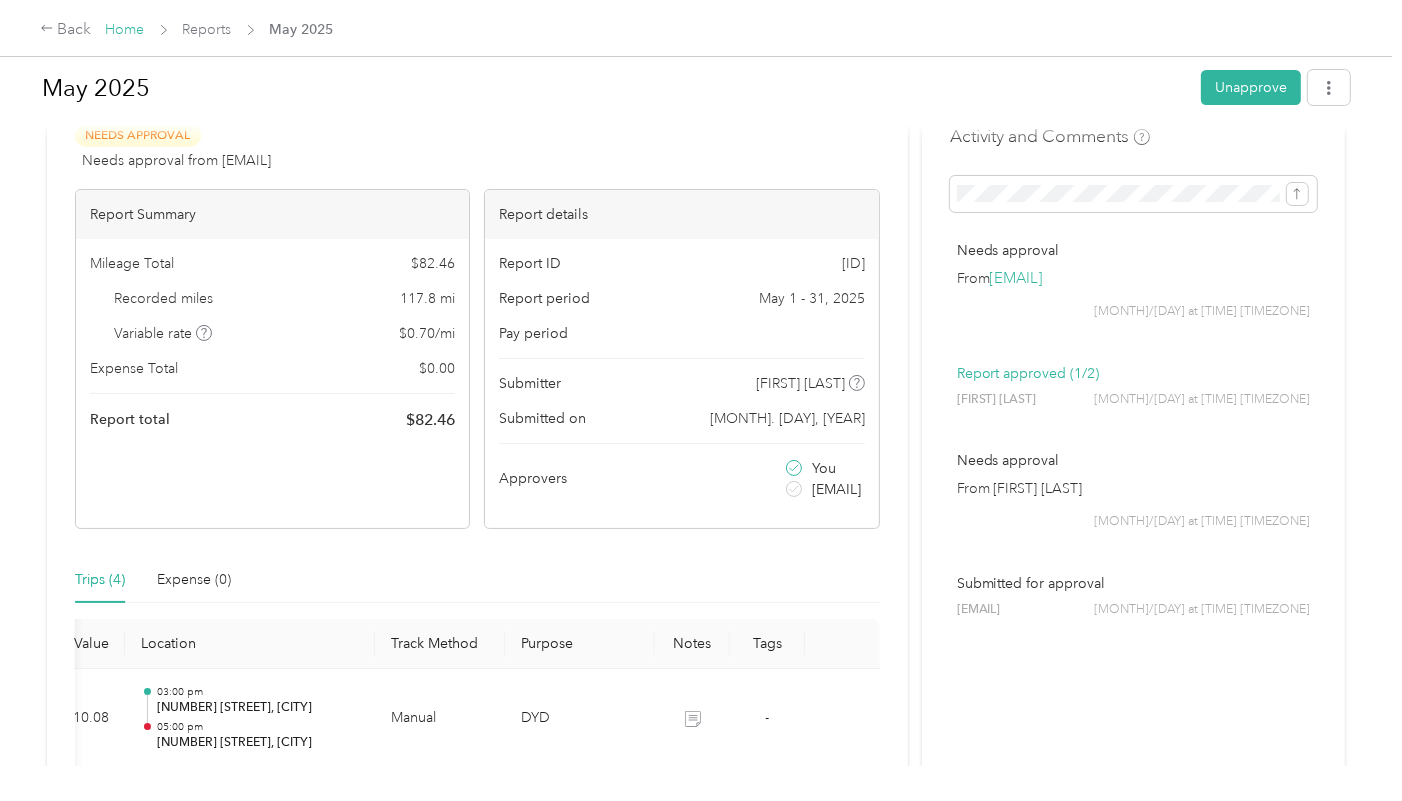 click on "Home" at bounding box center [125, 29] 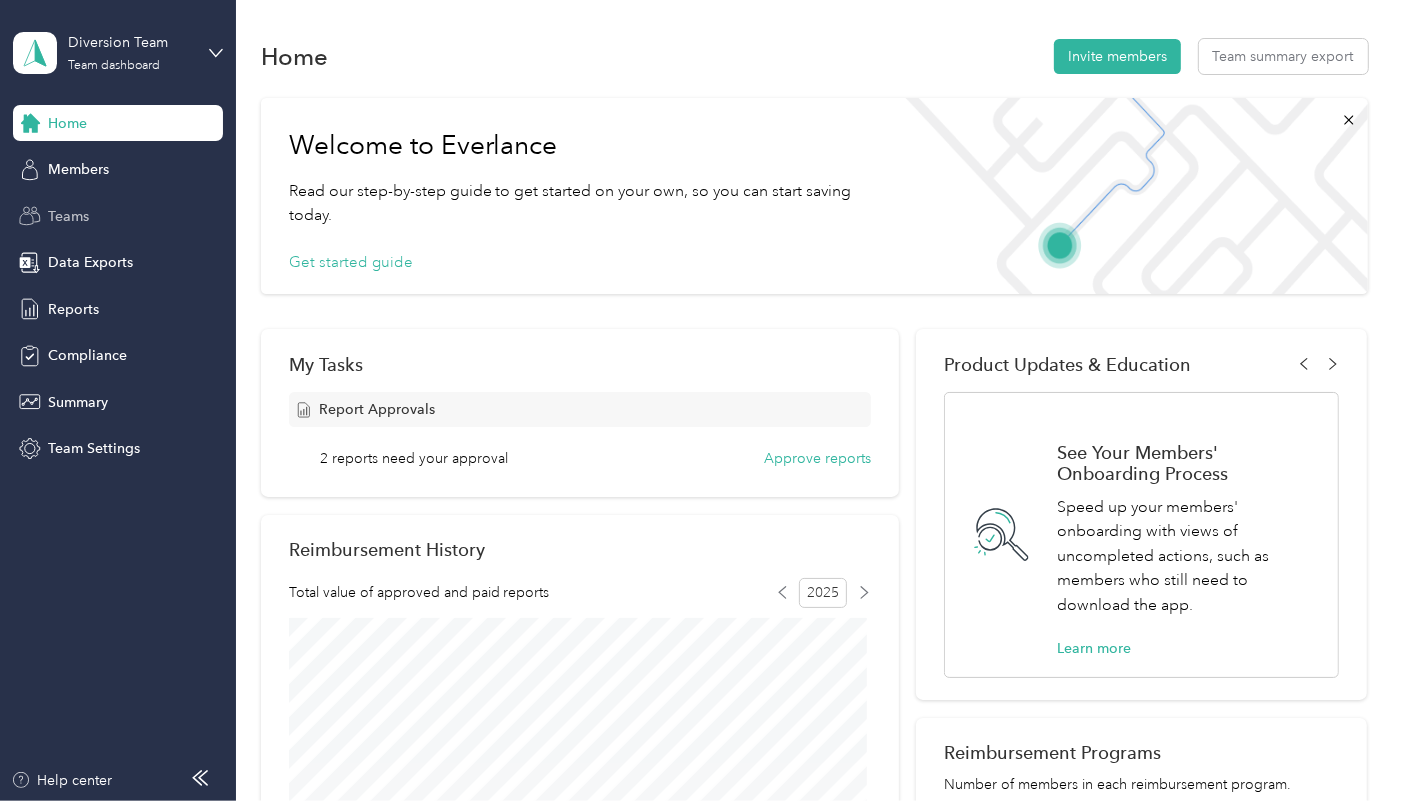 click on "Teams" at bounding box center [68, 216] 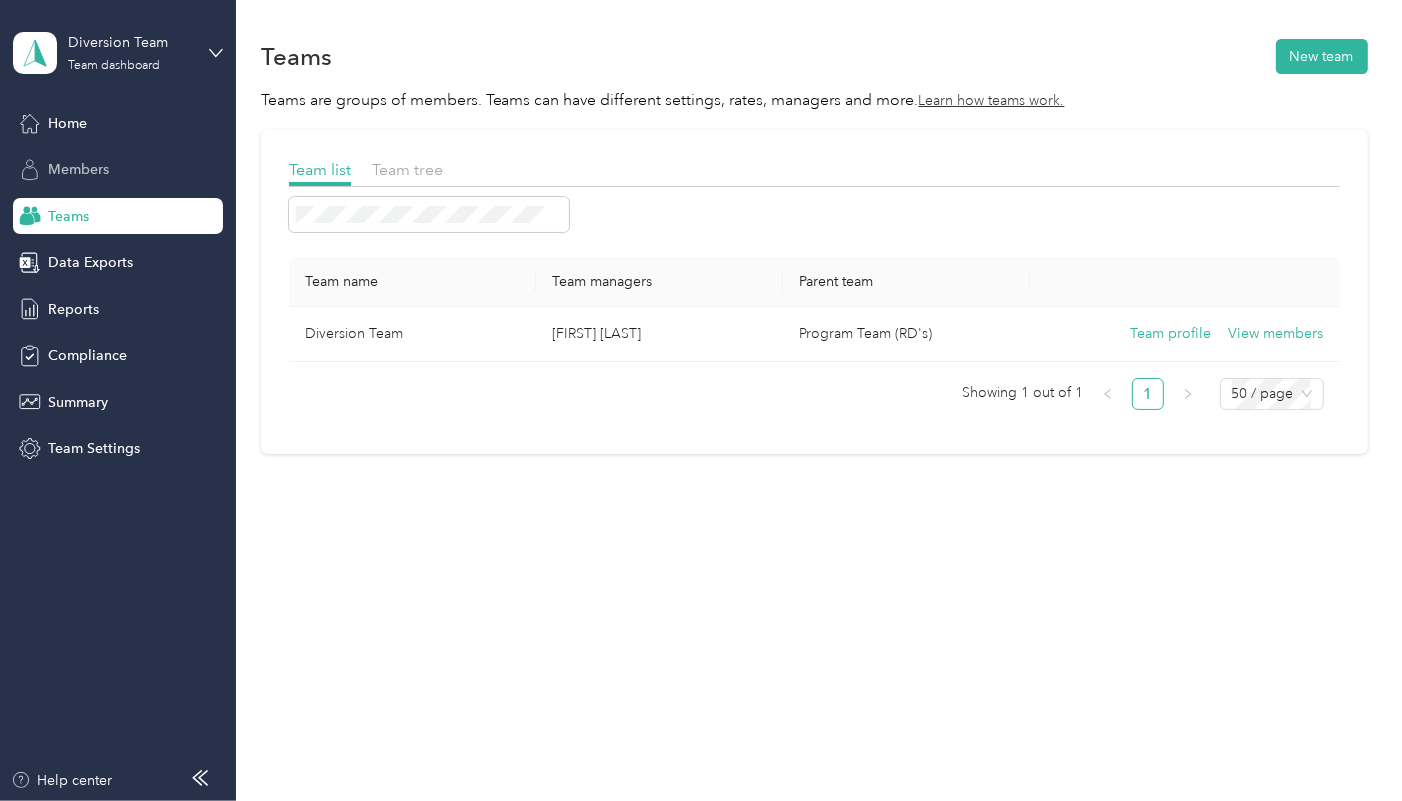 click on "Members" at bounding box center [118, 170] 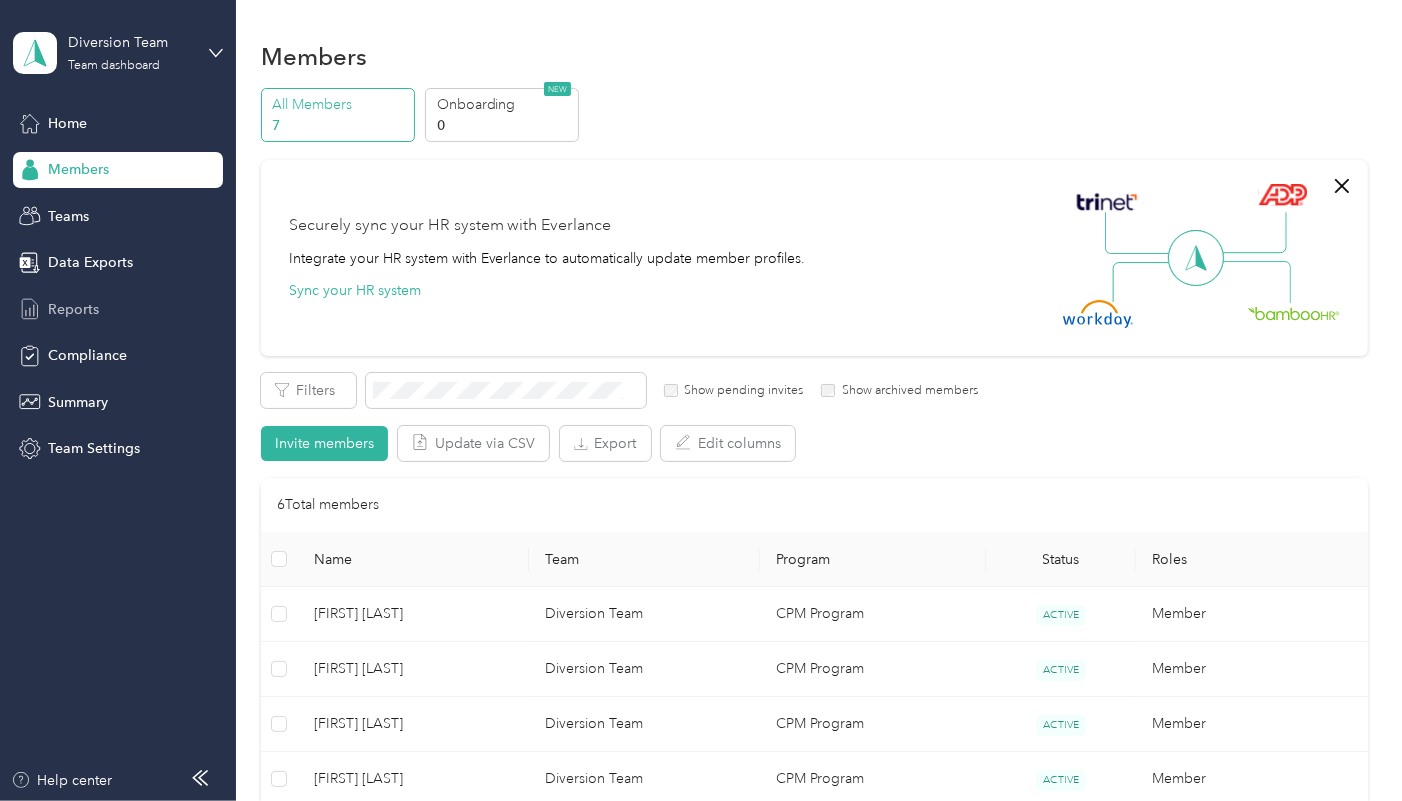 click on "Reports" at bounding box center [73, 309] 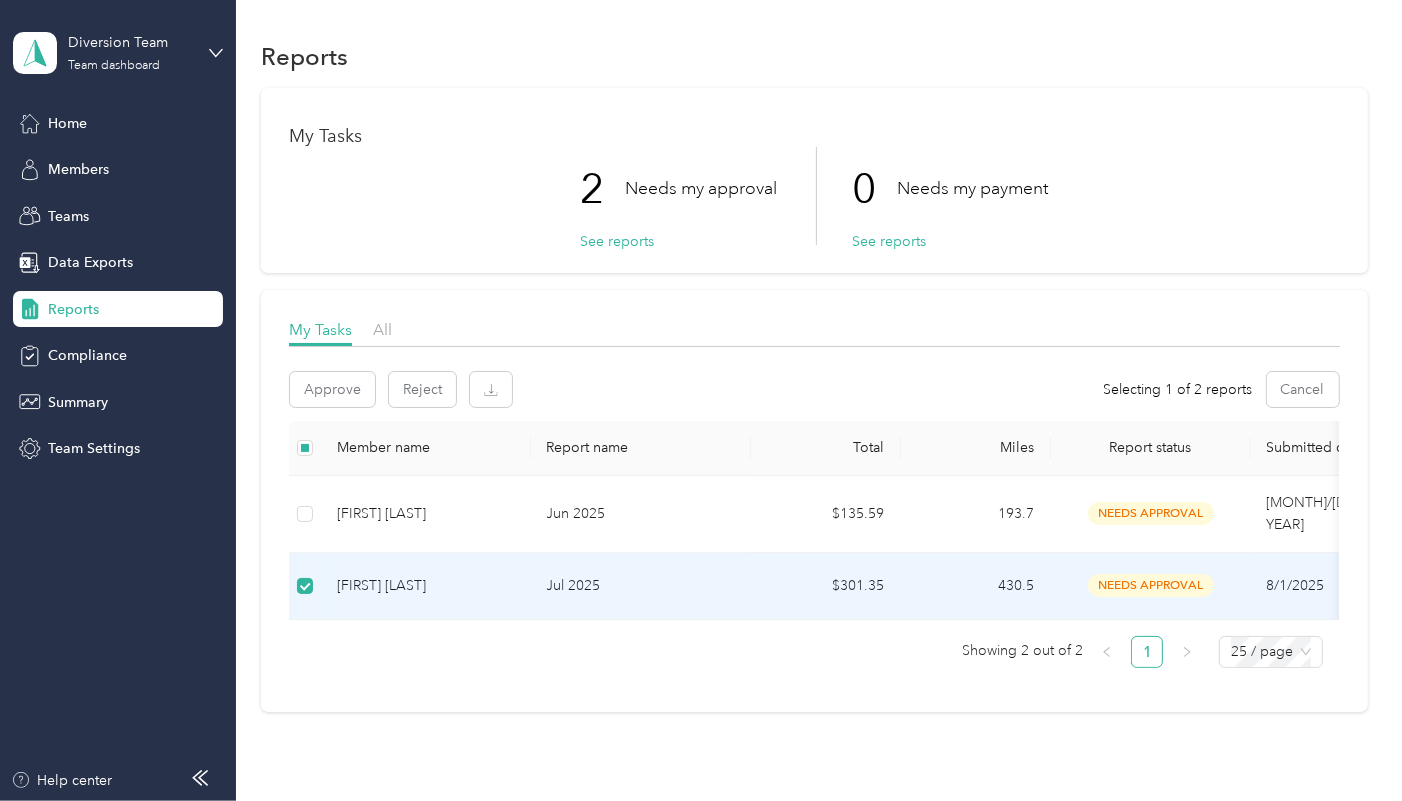 click on "[FIRST] [LAST]" at bounding box center (426, 586) 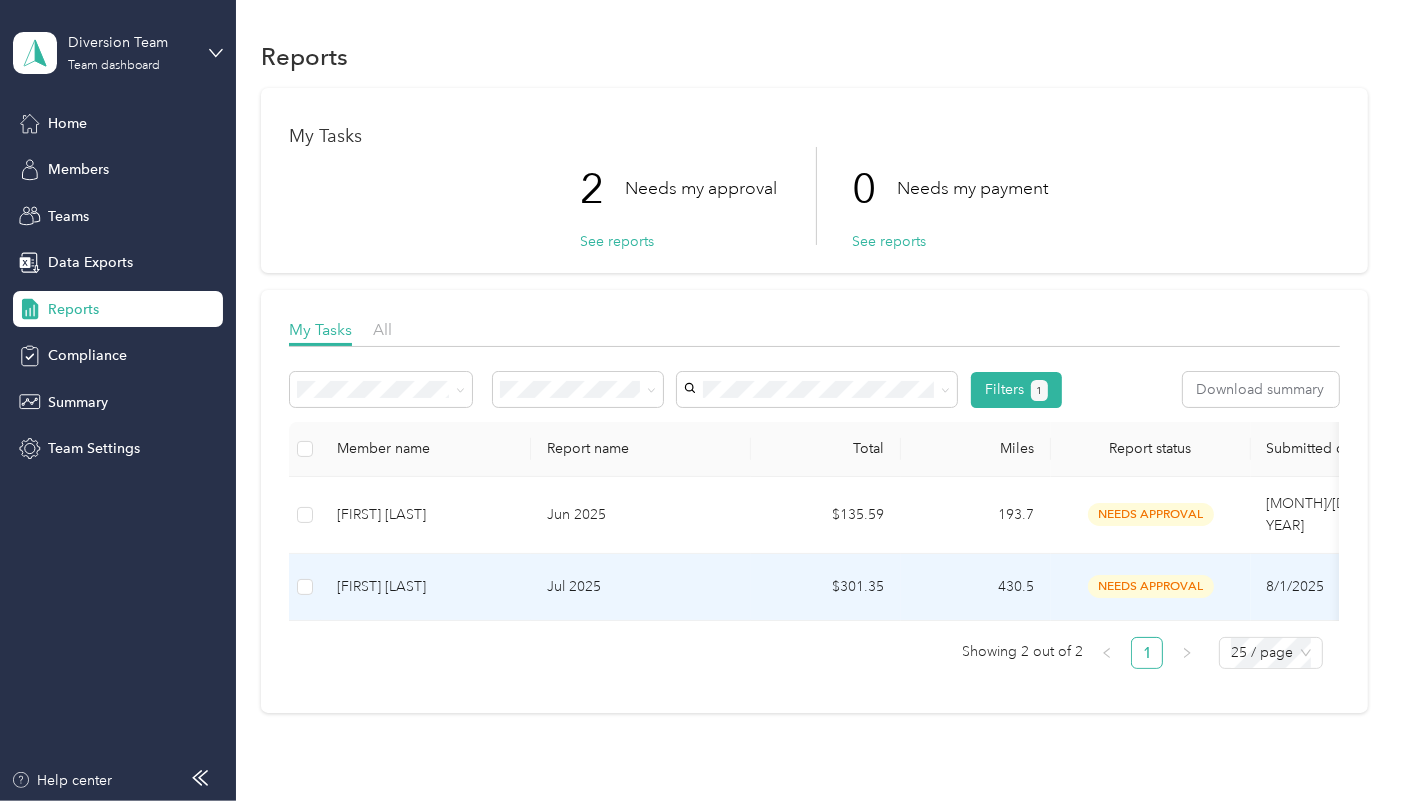 click on "[FIRST] [LAST]" at bounding box center (426, 587) 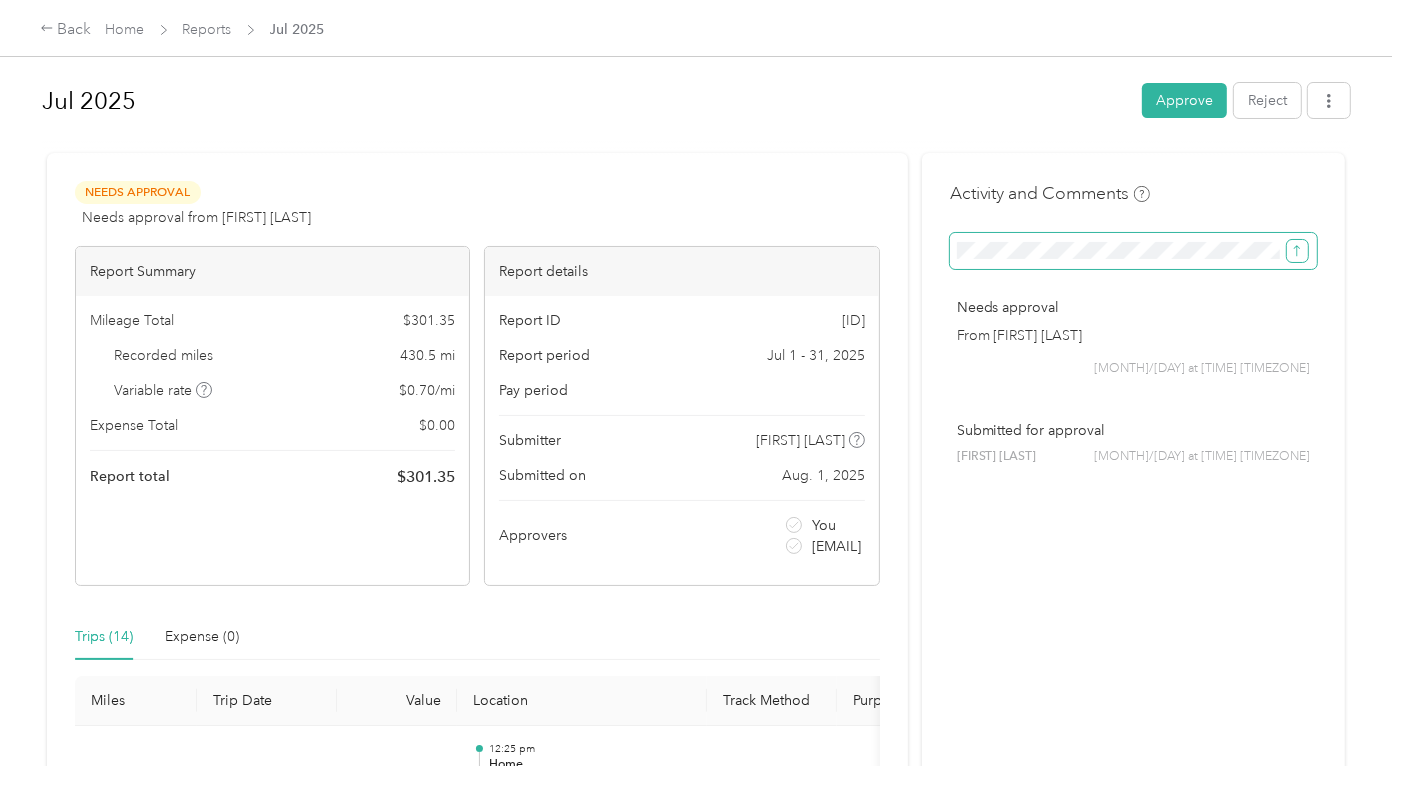 click at bounding box center [1297, 251] 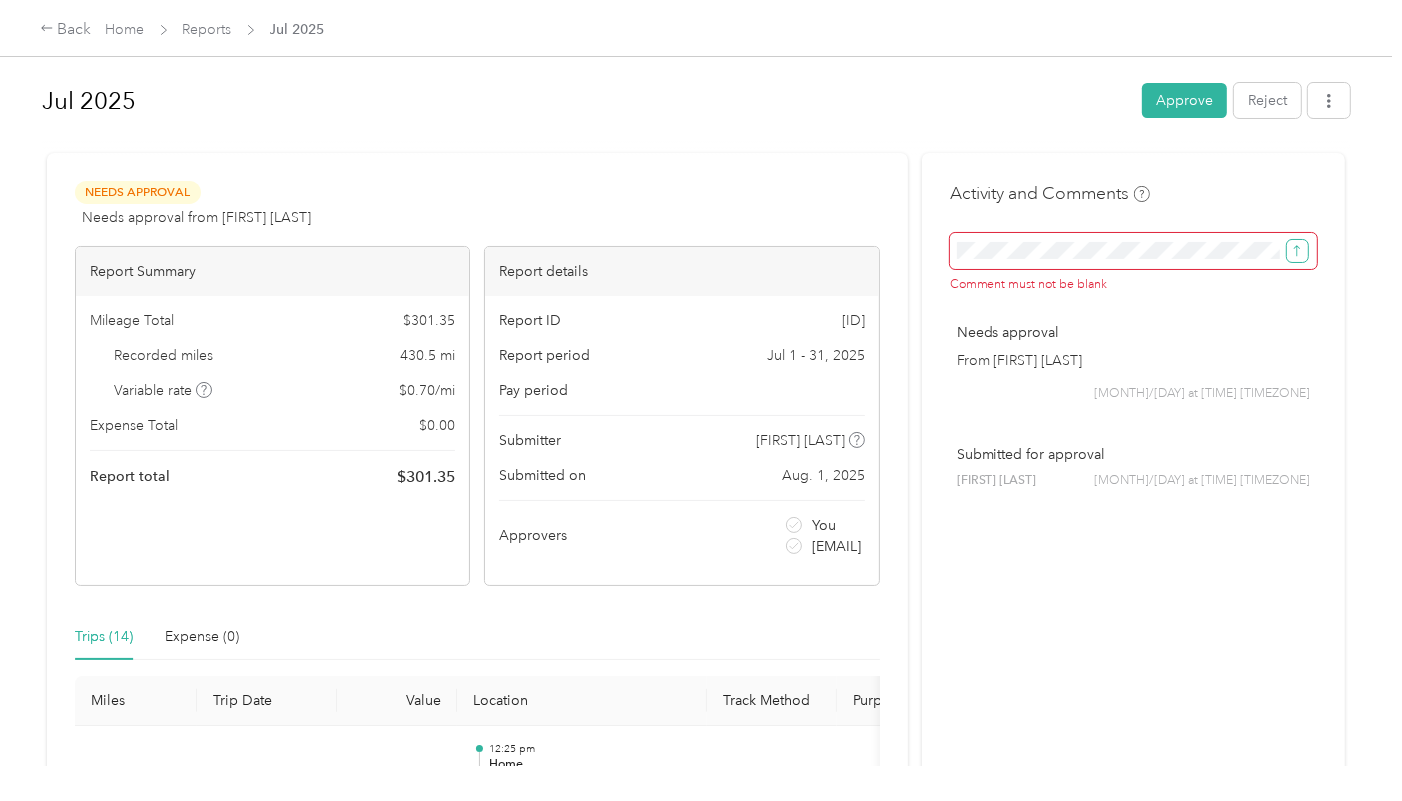 click at bounding box center (1297, 251) 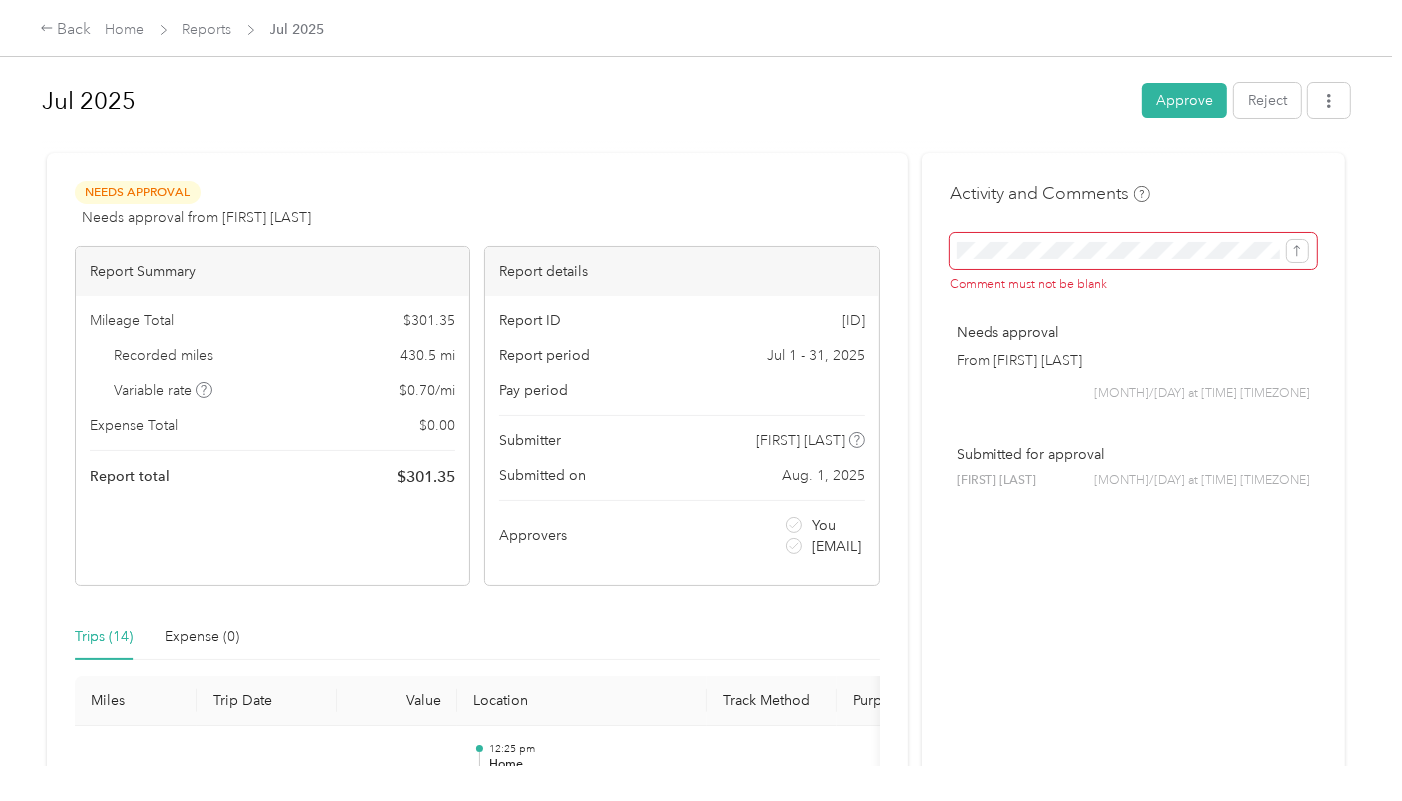 click on "Needs Approval Needs approval from [FIRST] [LAST] View  activity & comments Report Summary Mileage Total $ [AMOUNT] Recorded miles [NUMBER]   mi Variable rate   $ [AMOUNT] / mi Expense Total $ [AMOUNT] Report total $ [AMOUNT] Report details Report ID [ID] Report period Jul 1 - 31, [YEAR] Pay period Submitter [FIRST] [LAST] Submitted on [MONTH]. [DAY], [YEAR] Approvers You [EMAIL] Trips (14) Expense (0) Miles Trip Date Value Location Track Method Purpose Notes Tags                   [NUMBER] [MONTH]-[DAY]-[YEAR] $[AMOUNT] [TIME] Home [TIME] [NUMBER] [STREET], [CITY], [STATE], [COUNTRY] Manual DYD - [NUMBER] [MONTH]-[DAY]-[YEAR] $[AMOUNT] [TIME] Home [TIME] [NUMBER] [STREET], [CITY], [STATE], [COUNTRY] Manual DYD - [NUMBER] [MONTH]-[DAY]-[YEAR] $[AMOUNT] [TIME] Home [TIME] [NUMBER] [STREET], [CITY], [STATE], [COUNTRY] Manual DYD - [NUMBER] [MONTH]-[DAY]-[YEAR] $[AMOUNT] [TIME] Home [TIME] [NUMBER] [STREET], [CITY], [STATE], [COUNTRY] Manual DYD - [NUMBER] [MONTH]-[DAY]-[YEAR] $[AMOUNT] [TIME] Home [TIME] [NUMBER] [STREET], [CITY], [STATE], [COUNTRY] Manual DYD - [NUMBER] Home" at bounding box center (477, 1168) 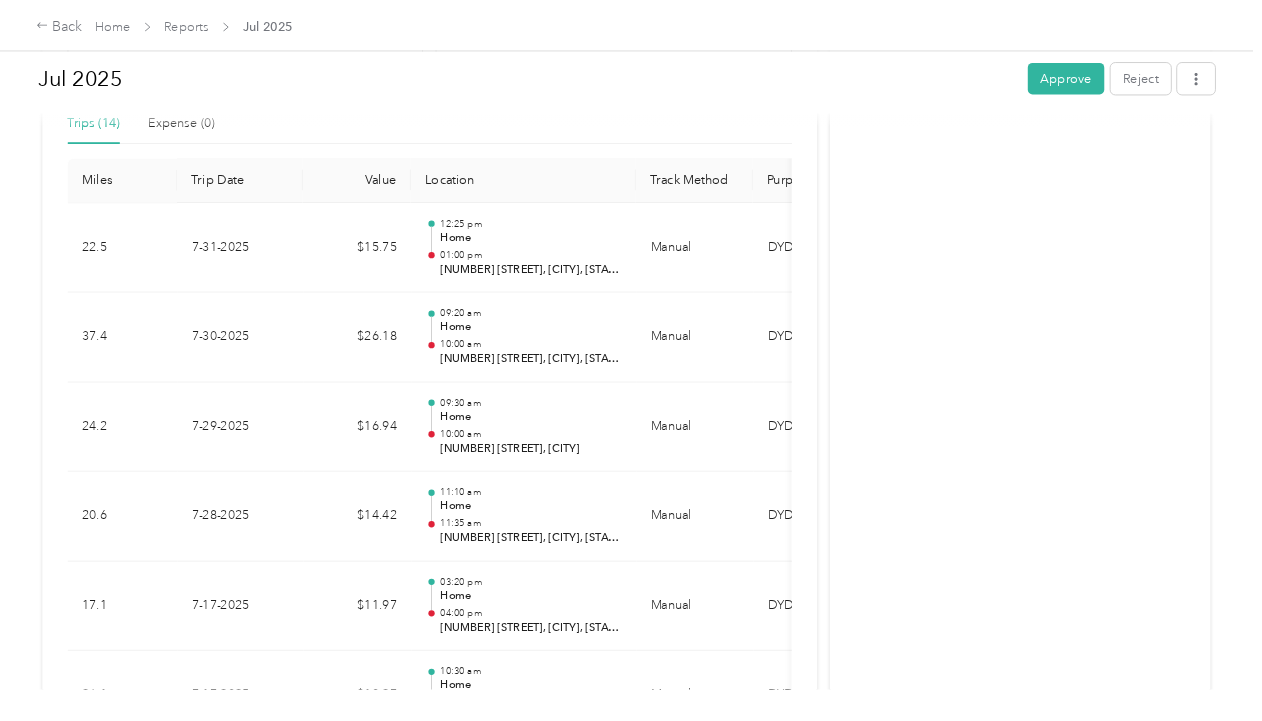 scroll, scrollTop: 502, scrollLeft: 0, axis: vertical 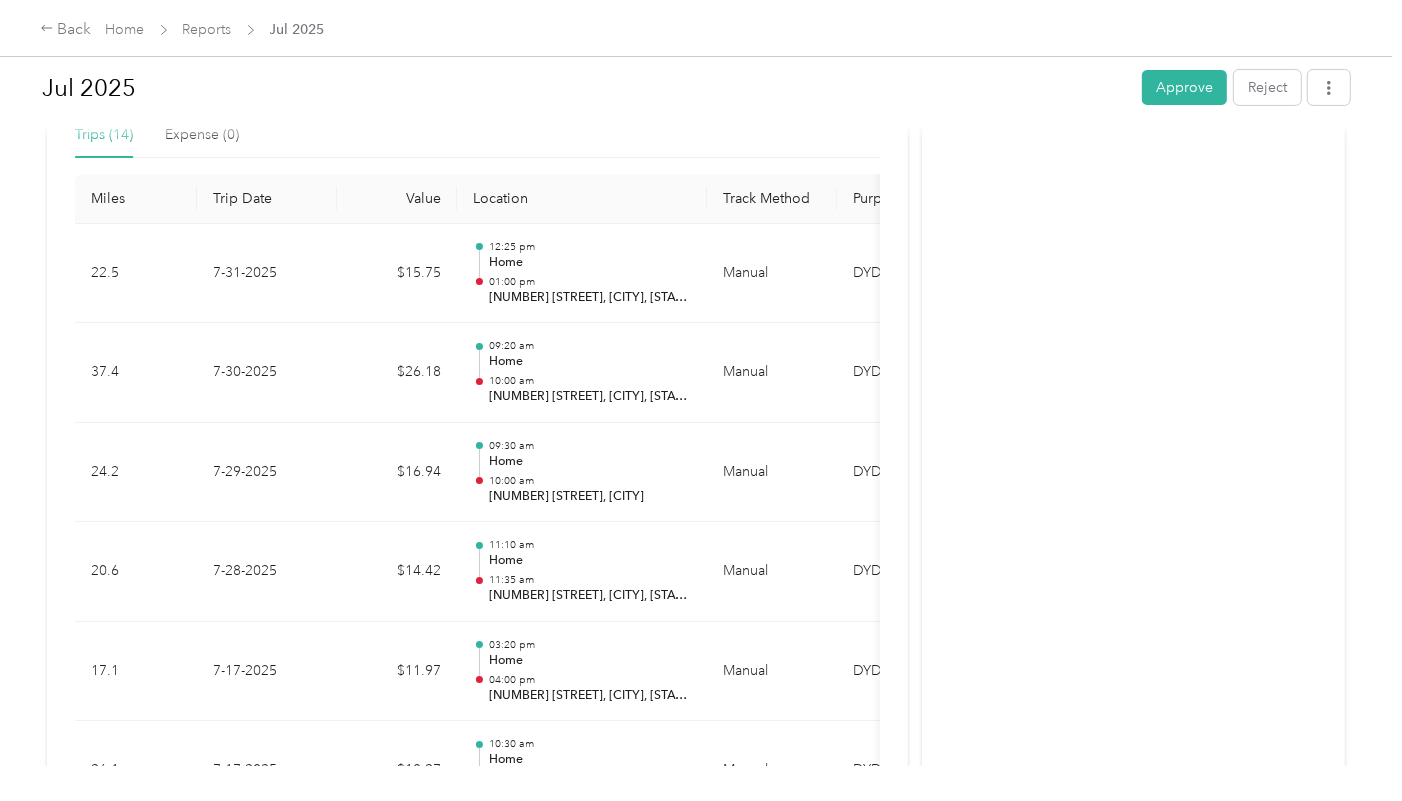 drag, startPoint x: 1267, startPoint y: 589, endPoint x: 1273, endPoint y: 508, distance: 81.22192 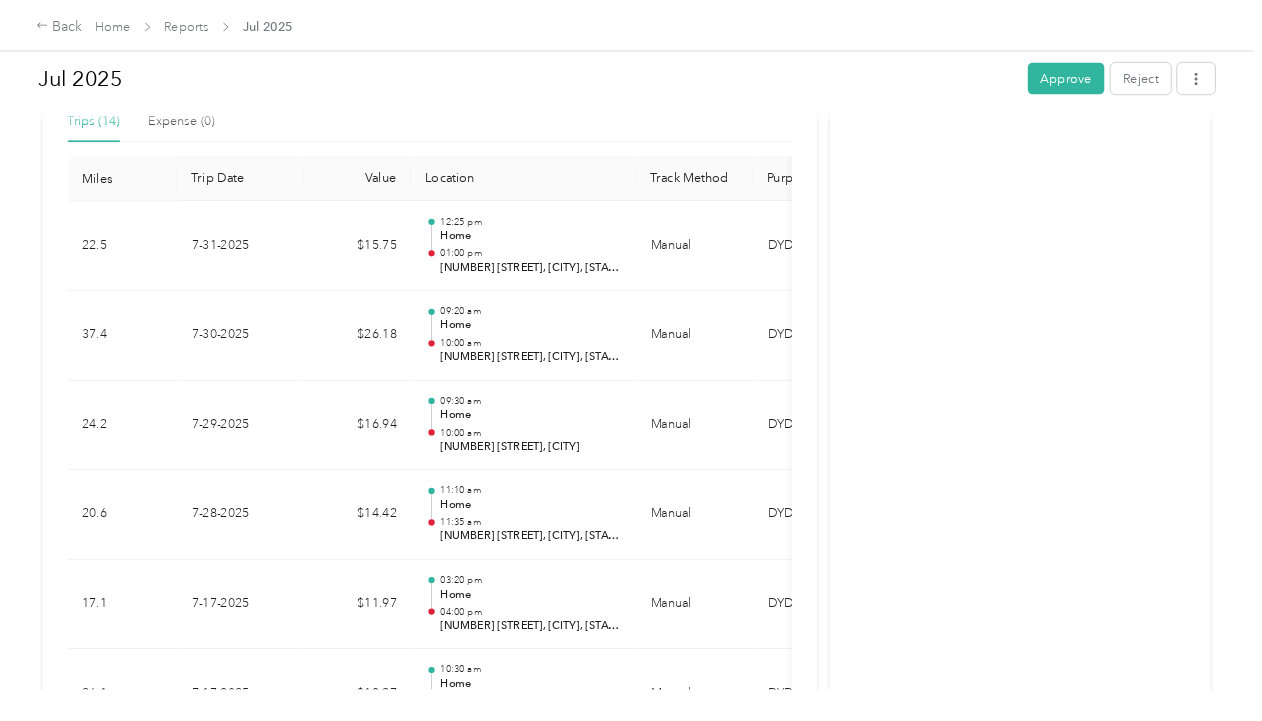 scroll, scrollTop: 502, scrollLeft: 0, axis: vertical 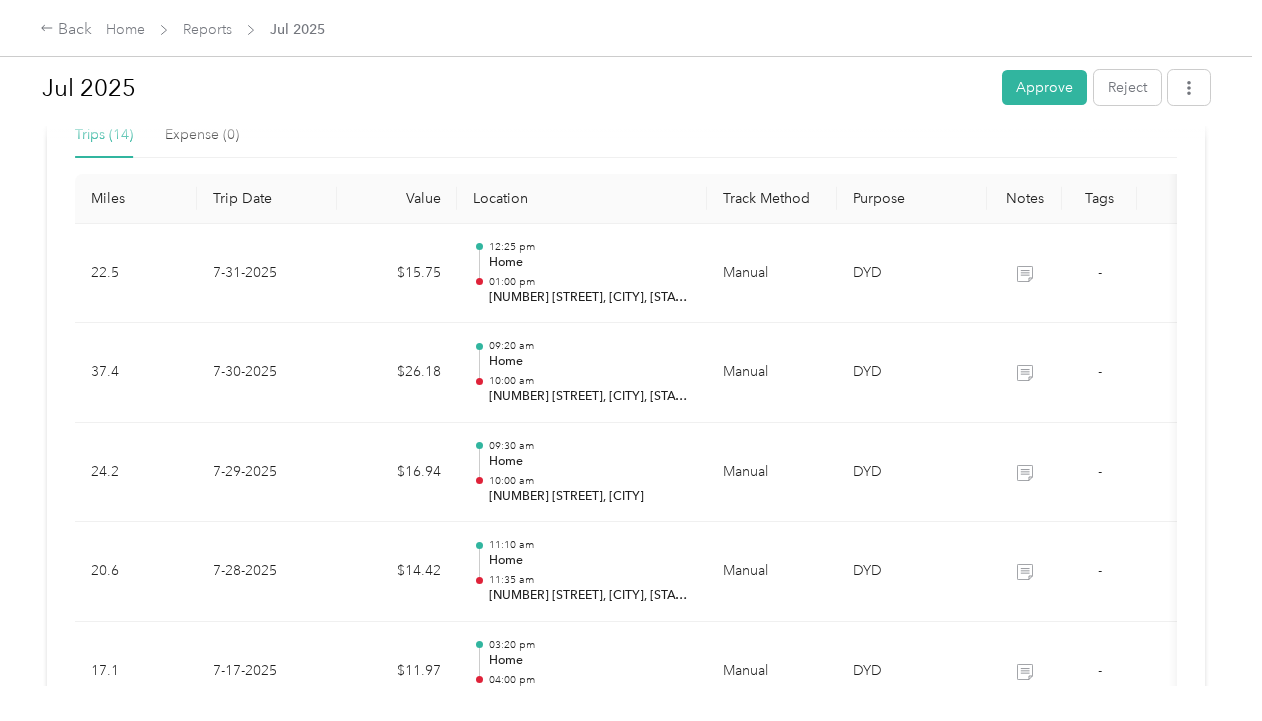 drag, startPoint x: 1330, startPoint y: 0, endPoint x: 862, endPoint y: 64, distance: 472.3558 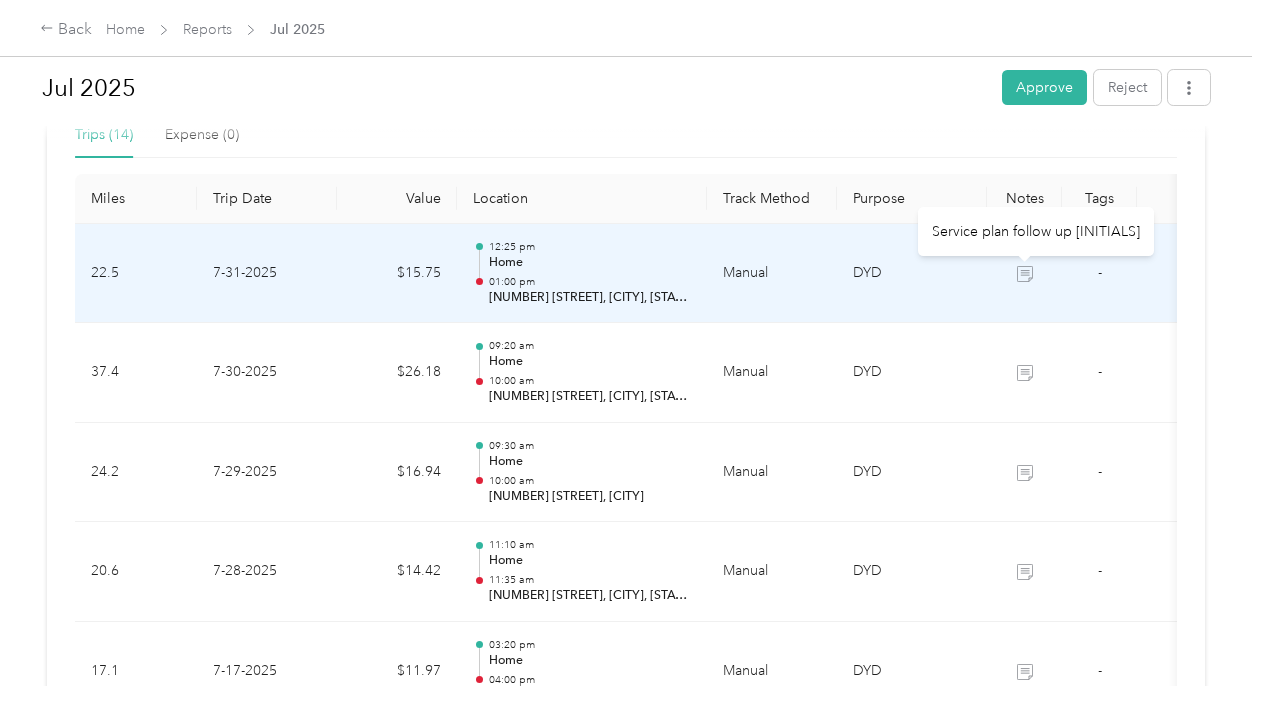 click 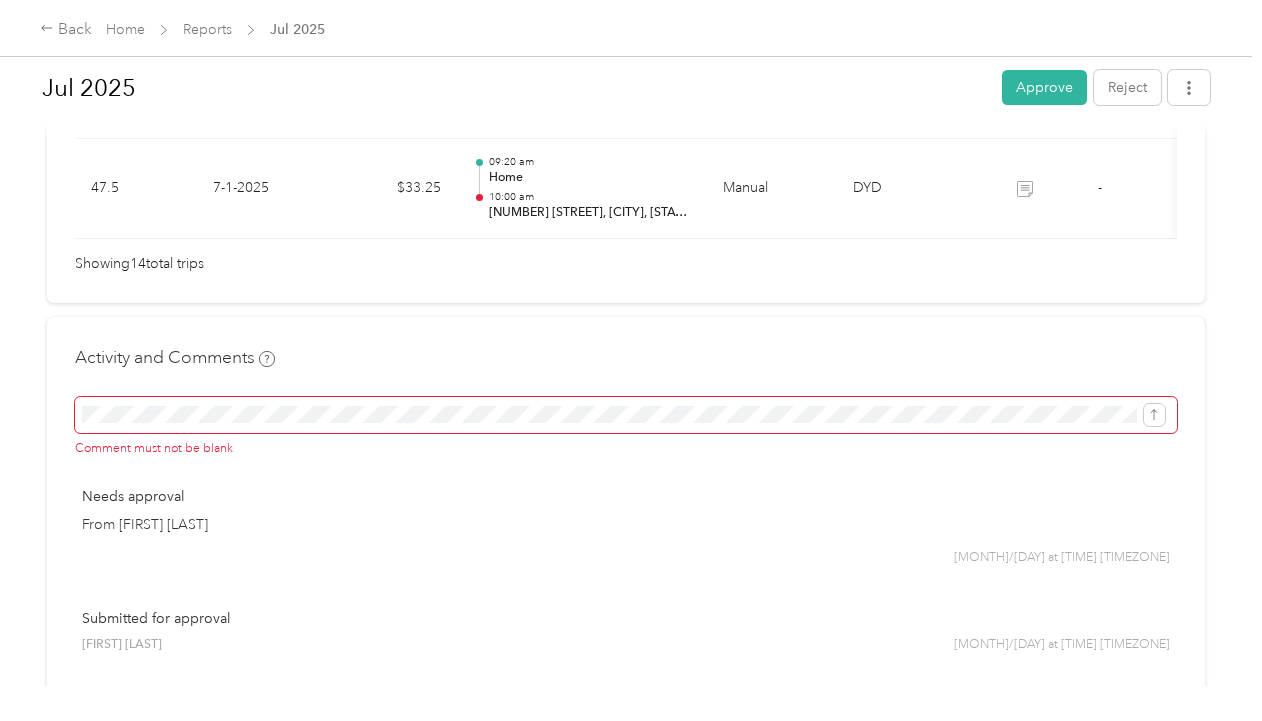 scroll, scrollTop: 1984, scrollLeft: 0, axis: vertical 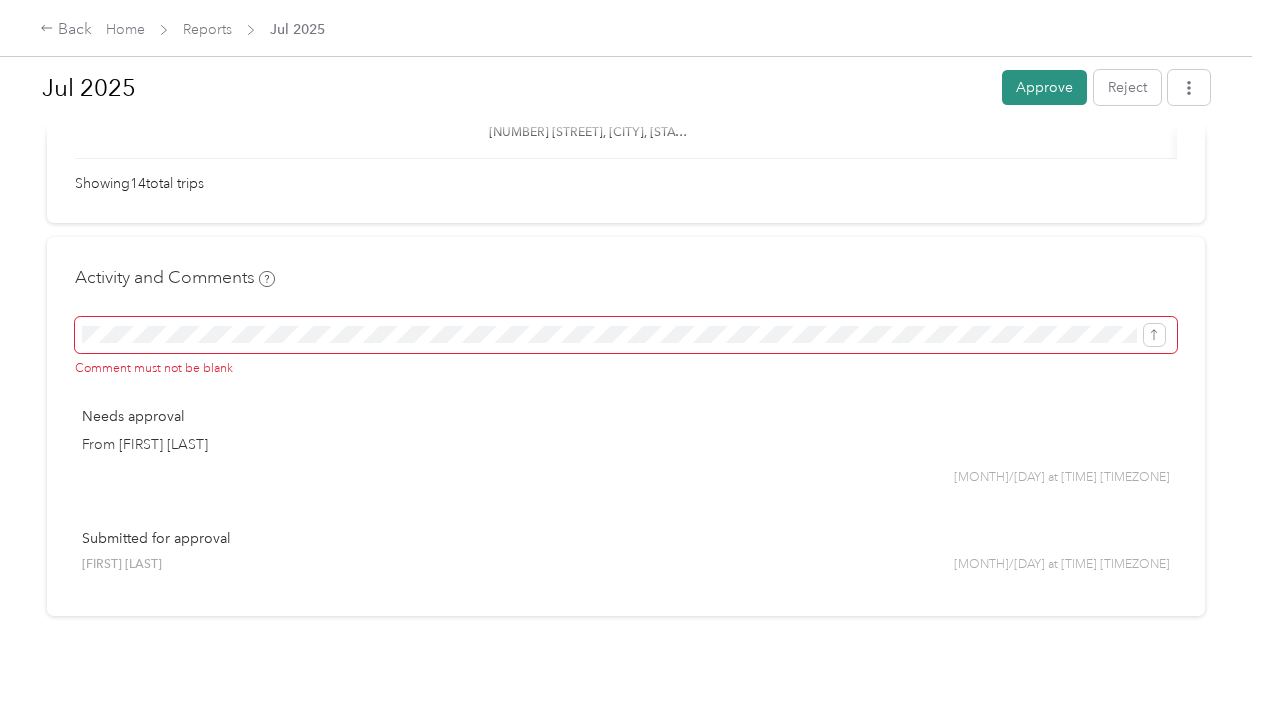 click on "Approve" at bounding box center (1044, 87) 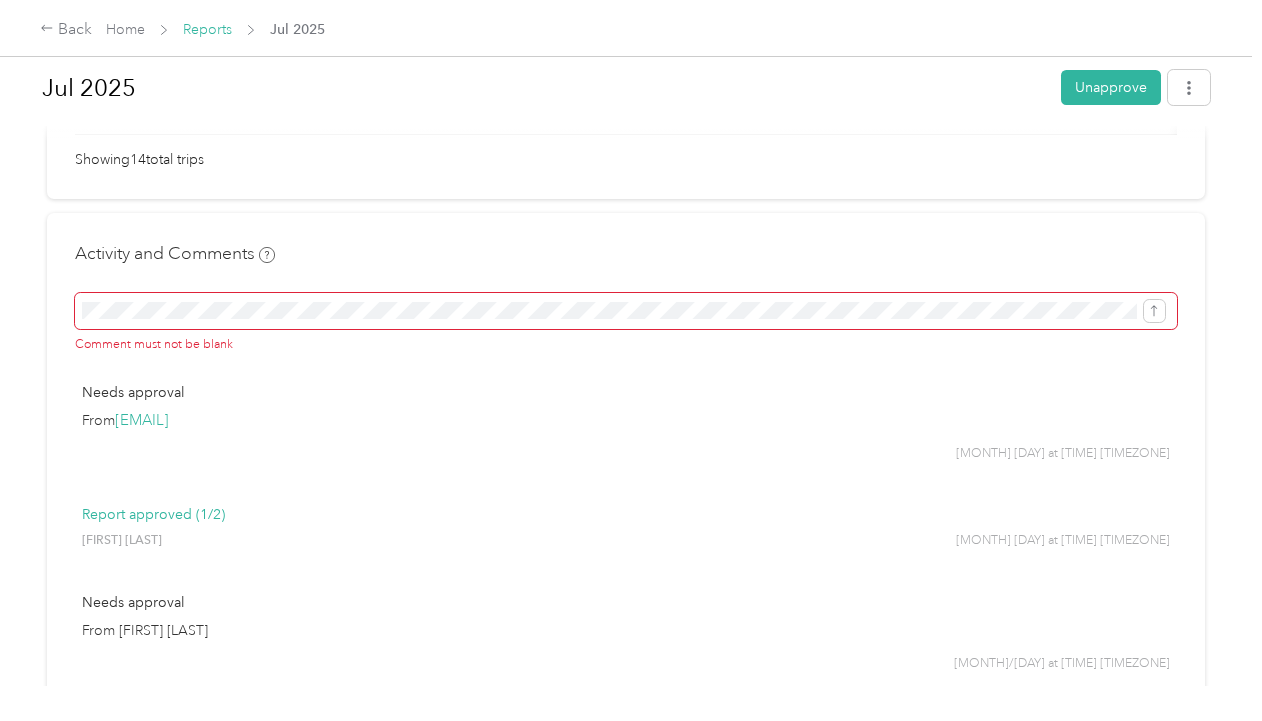 click on "Reports" at bounding box center [207, 29] 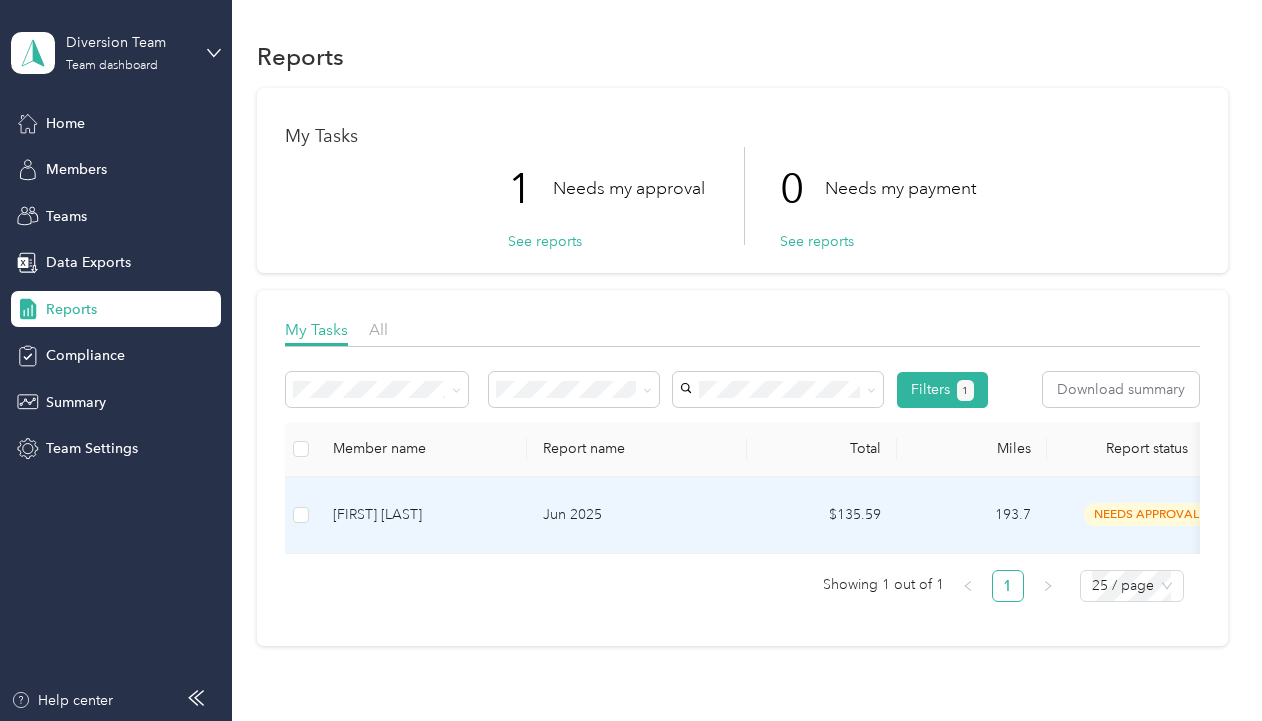 click on "[FIRST] [LAST]" at bounding box center [422, 515] 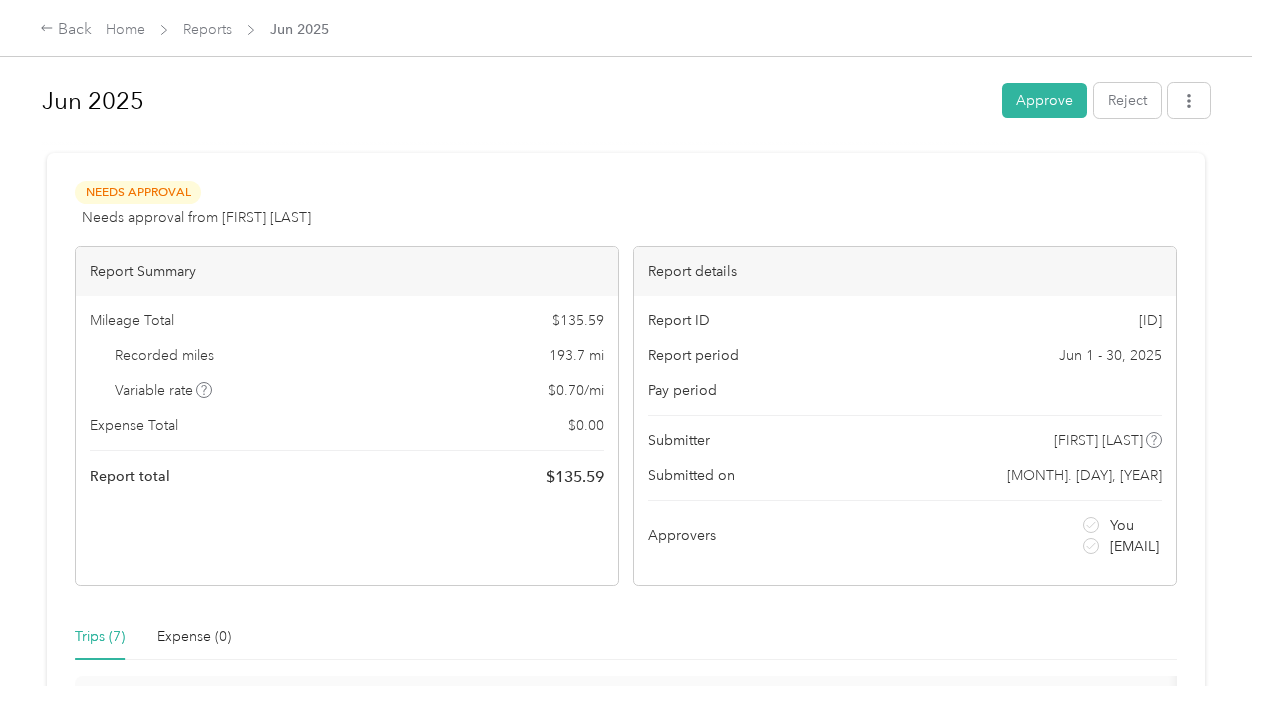 click on "Jun [YEAR] Approve Reject Needs Approval Needs approval from [FIRST] [LAST] View  activity & comments Report Summary Mileage Total $ [AMOUNT] Recorded miles [NUMBER]   mi Variable rate   $ [AMOUNT] / mi Expense Total $ [AMOUNT] Report total $ [AMOUNT] Report details Report ID [ID] Report period Jun 1 - 30, [YEAR] Pay period Submitter [FIRST] [LAST] Submitted on [MONTH]. [DAY], [YEAR] Approvers You [EMAIL] Trips (7) Expense (0) Miles Trip Date Value Location Track Method Purpose Notes Tags                   [NUMBER] [MONTH]-[DAY]-[YEAR] $[AMOUNT] [TIME] [NUMBER] [STREET], [CITY] [TIME] [NUMBER] [STREET], [CITY] Manual DYD - [NUMBER] [MONTH]-[DAY]-[YEAR] $[AMOUNT] [TIME] [NUMBER] [STREET], [CITY] [TIME] [NUMBER] [STREET], [CITY] Manual DYD - [NUMBER] [MONTH]-[DAY]-[YEAR] $[AMOUNT] [TIME] [NUMBER] [STREET], [CITY] [TIME] [NUMBER] [STREET], [CITY] Manual DYD - [NUMBER] [MONTH]-[DAY]-[YEAR] $[AMOUNT] [TIME] [NUMBER] [STREET], [CITY] [TIME] [NUMBER] [STREET], [CITY] Manual DYD - [NUMBER] [MONTH]-[DAY]-[YEAR] $[AMOUNT] [TIME] [NUMBER] [STREET], [CITY] [TIME] [NUMBER] [STREET], [CITY] Manual DYD -" at bounding box center (626, 343) 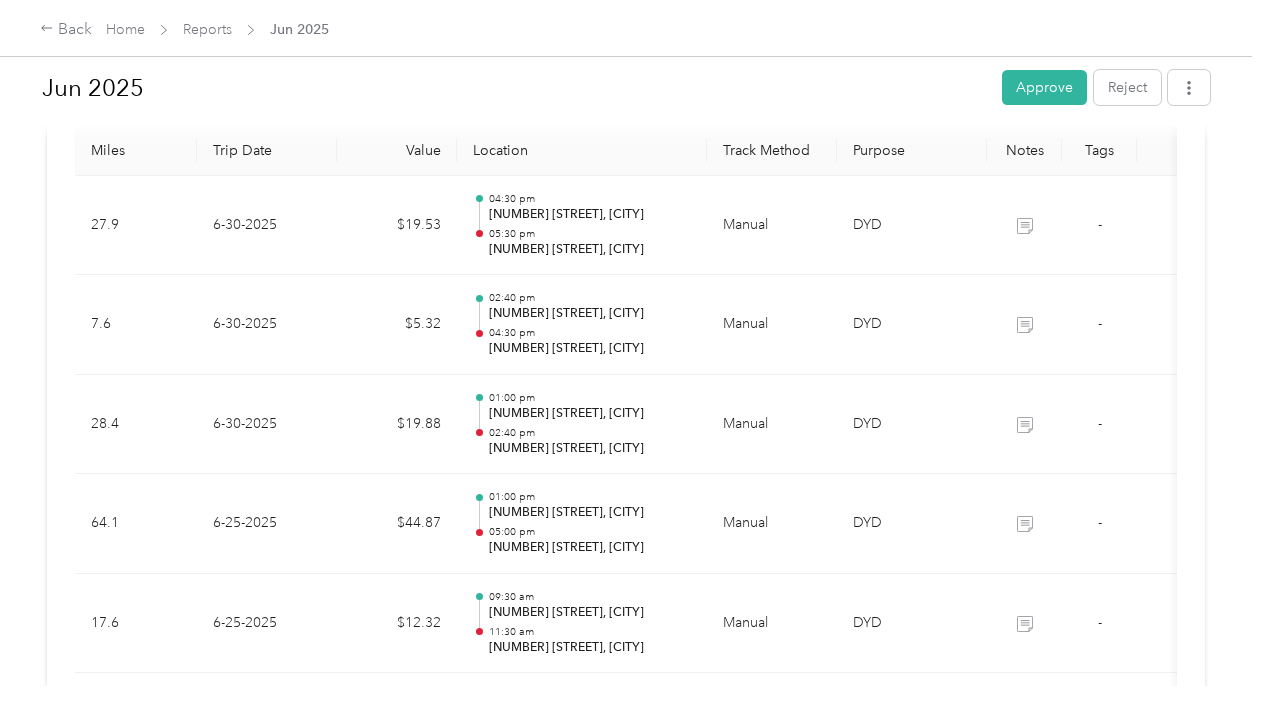scroll, scrollTop: 537, scrollLeft: 0, axis: vertical 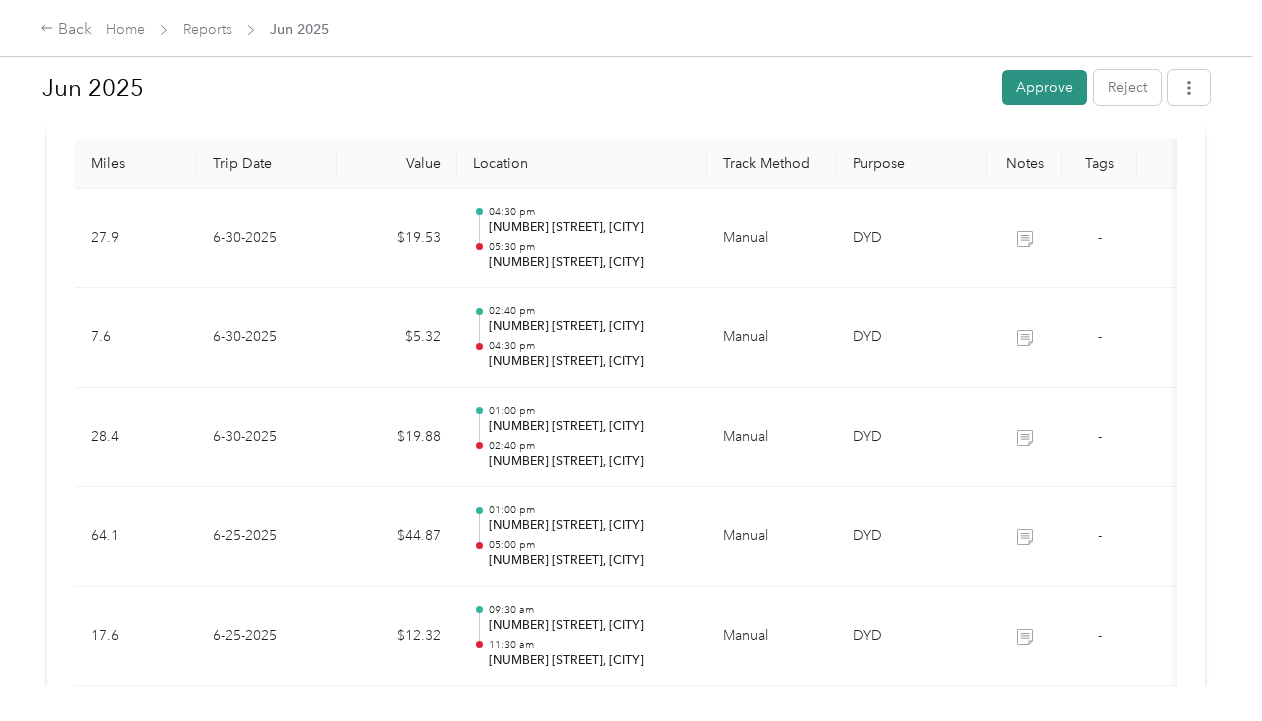 click on "Approve" at bounding box center (1044, 87) 